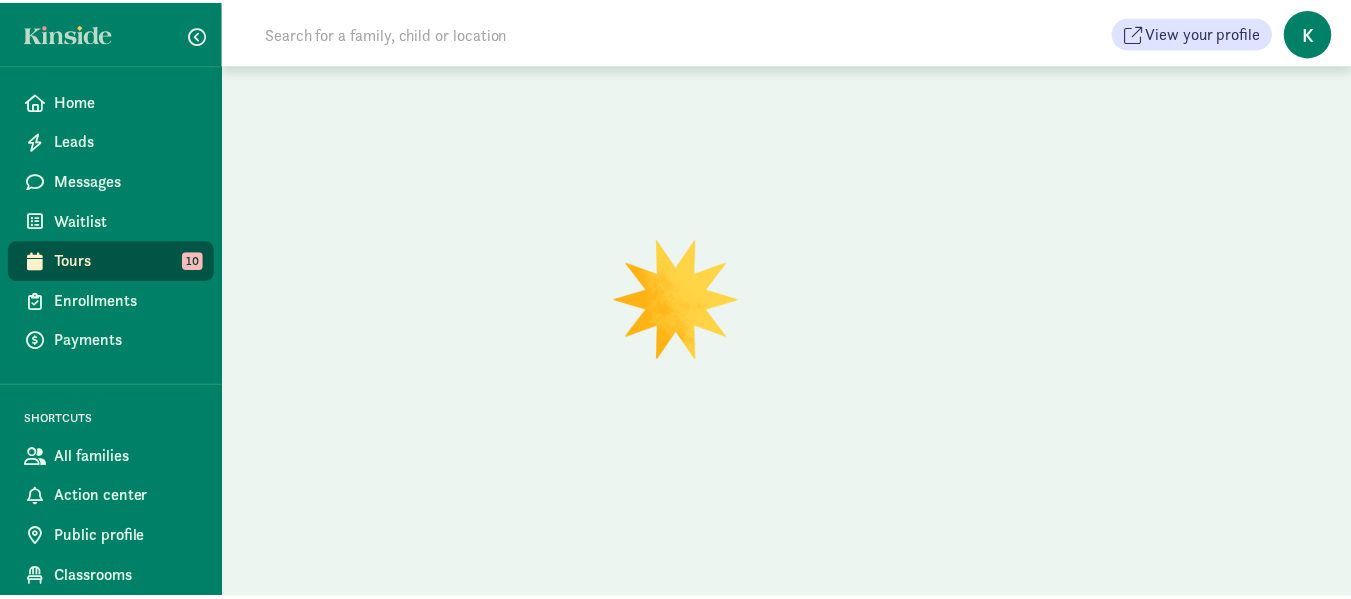 scroll, scrollTop: 0, scrollLeft: 0, axis: both 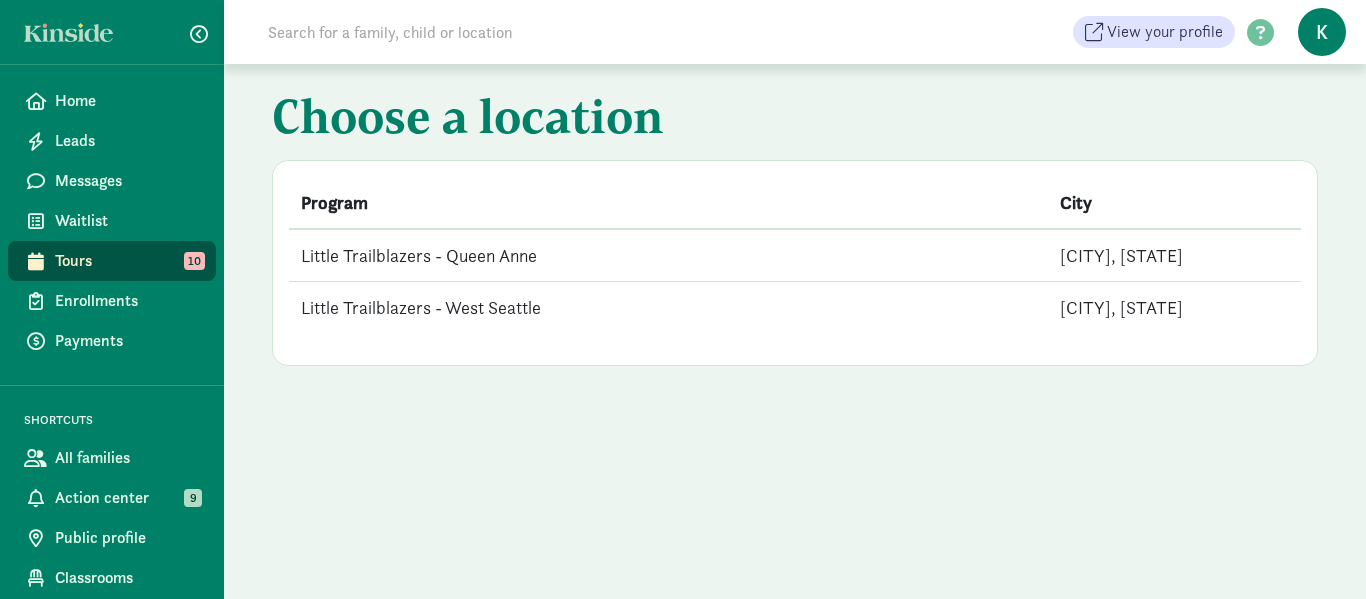 click on "Little Trailblazers - Queen Anne" at bounding box center [668, 255] 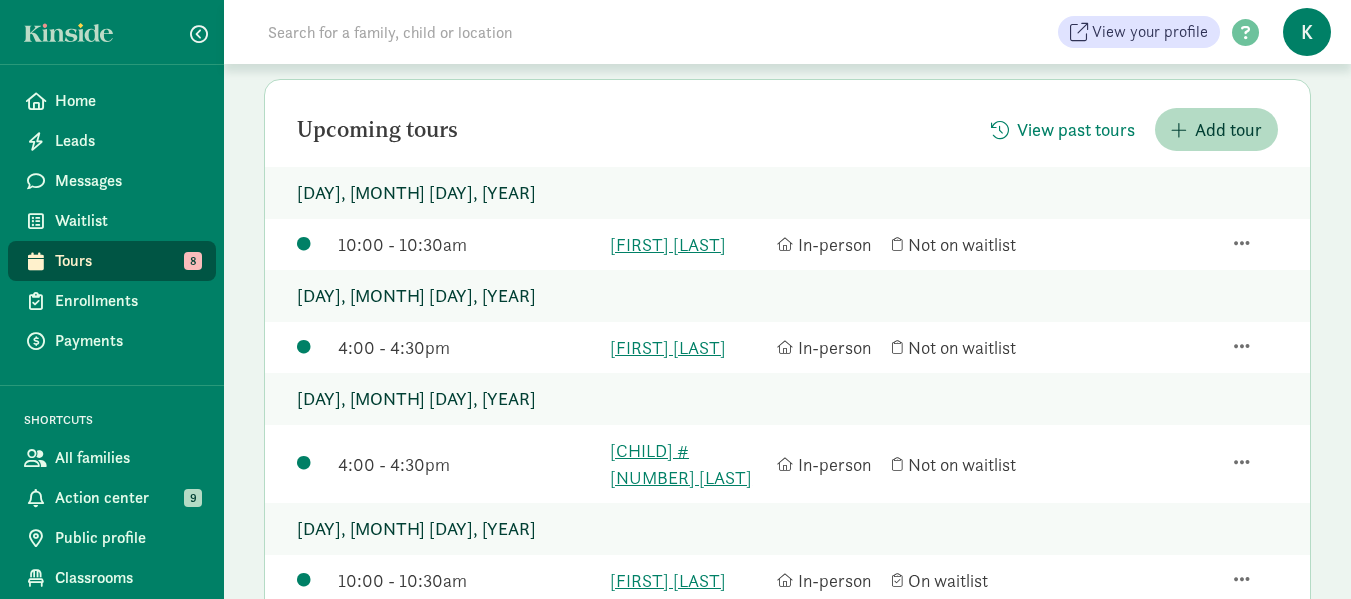 scroll, scrollTop: 100, scrollLeft: 0, axis: vertical 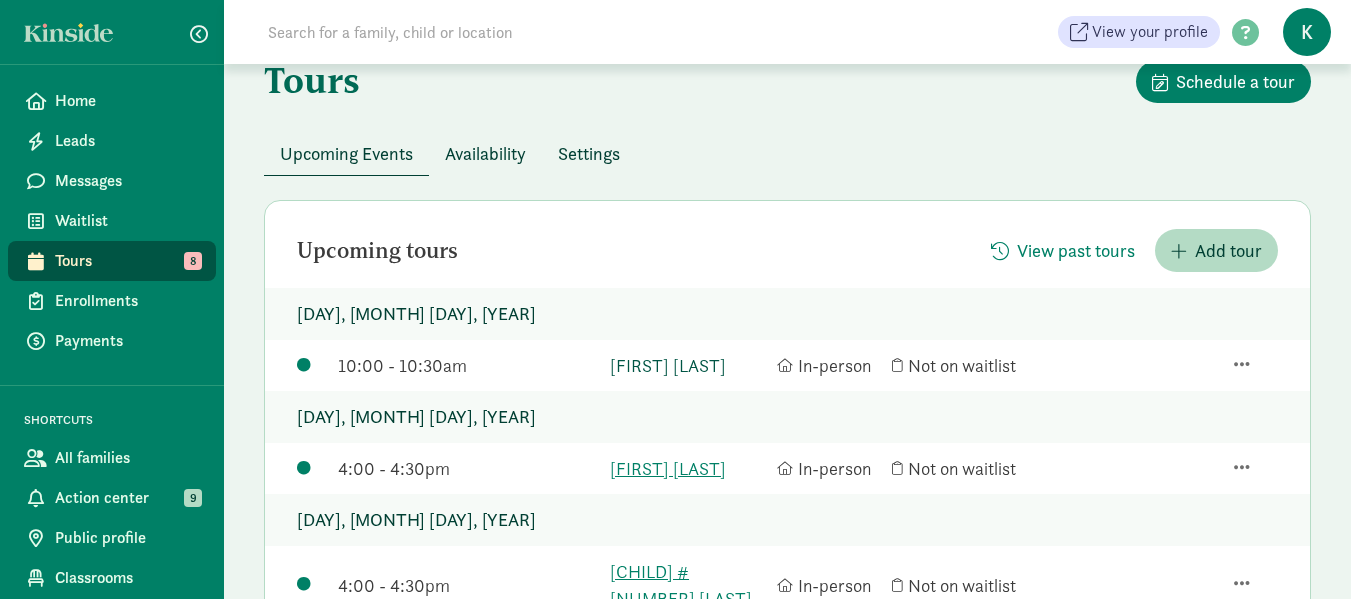 click on "[FIRST] [LAST]" at bounding box center [688, 365] 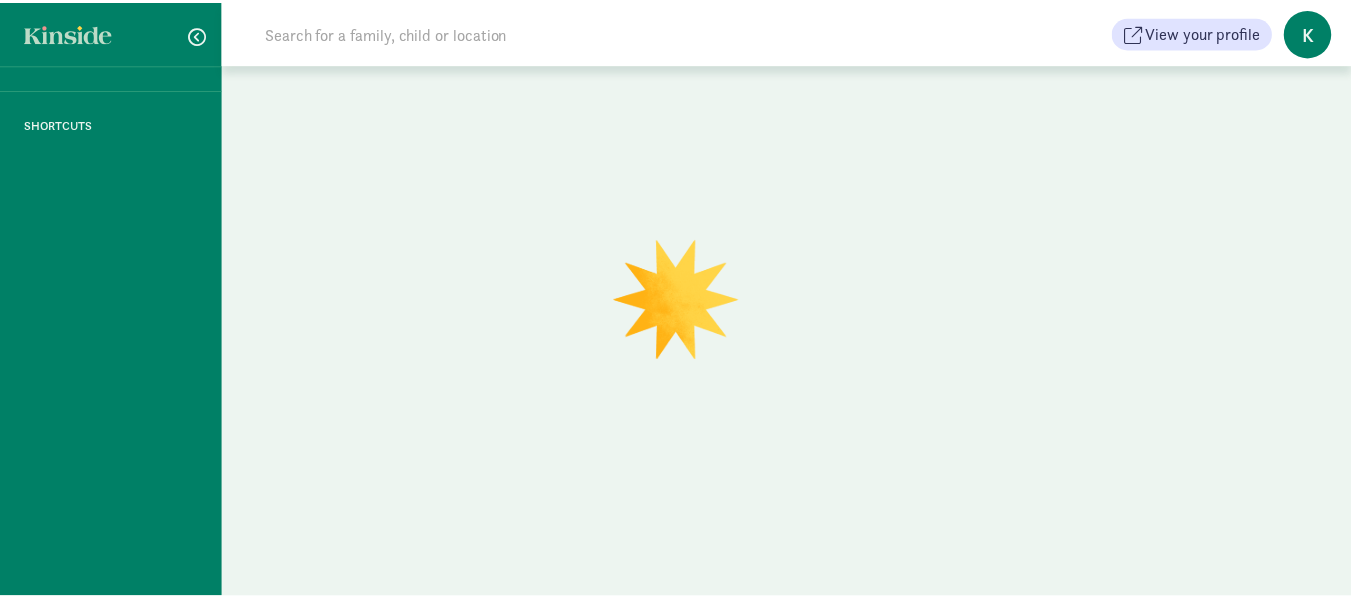 scroll, scrollTop: 0, scrollLeft: 0, axis: both 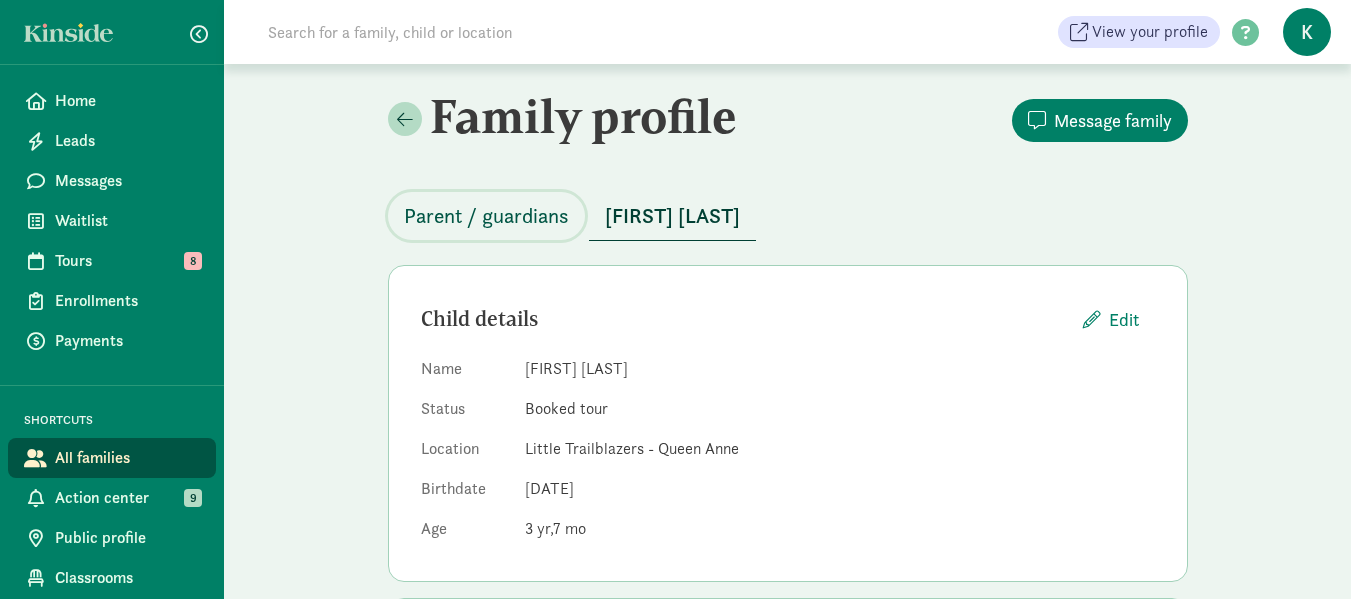 click on "Parent / guardians" at bounding box center [486, 216] 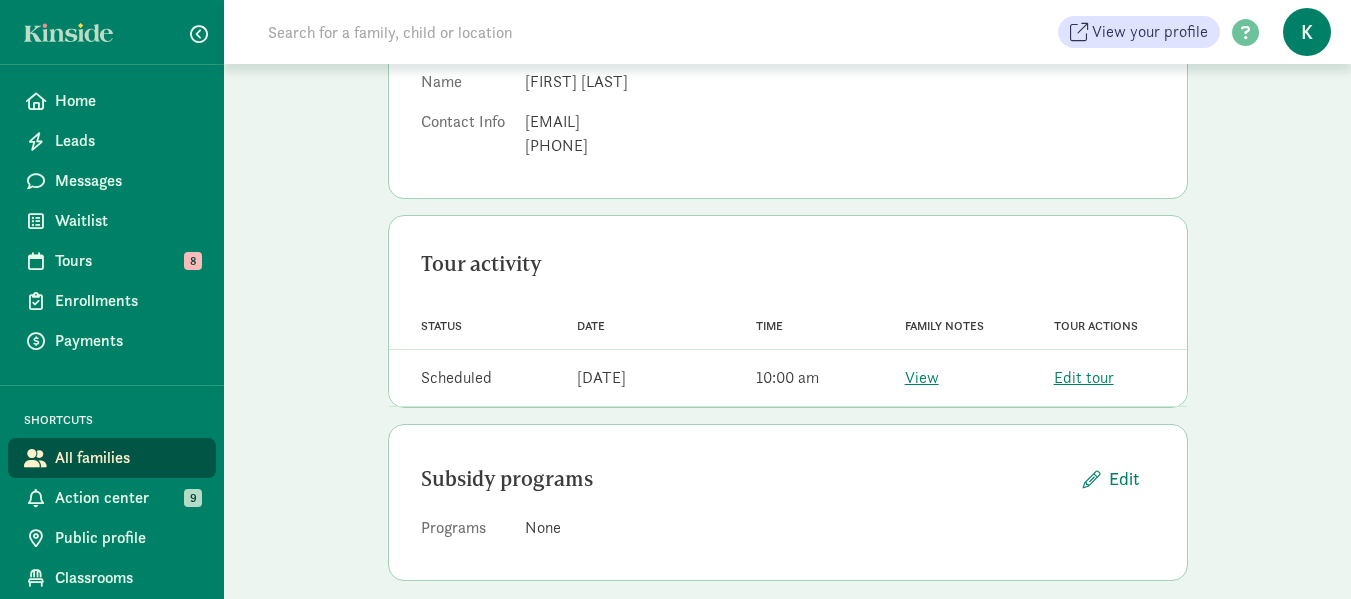 scroll, scrollTop: 300, scrollLeft: 0, axis: vertical 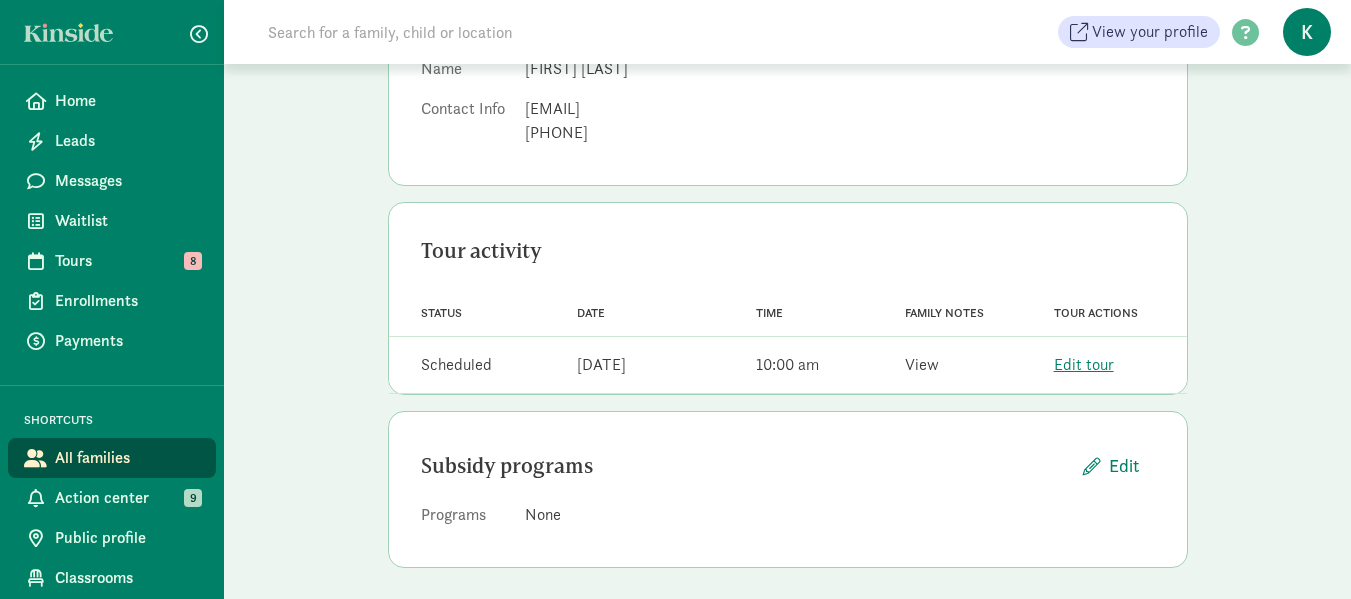 click on "View" 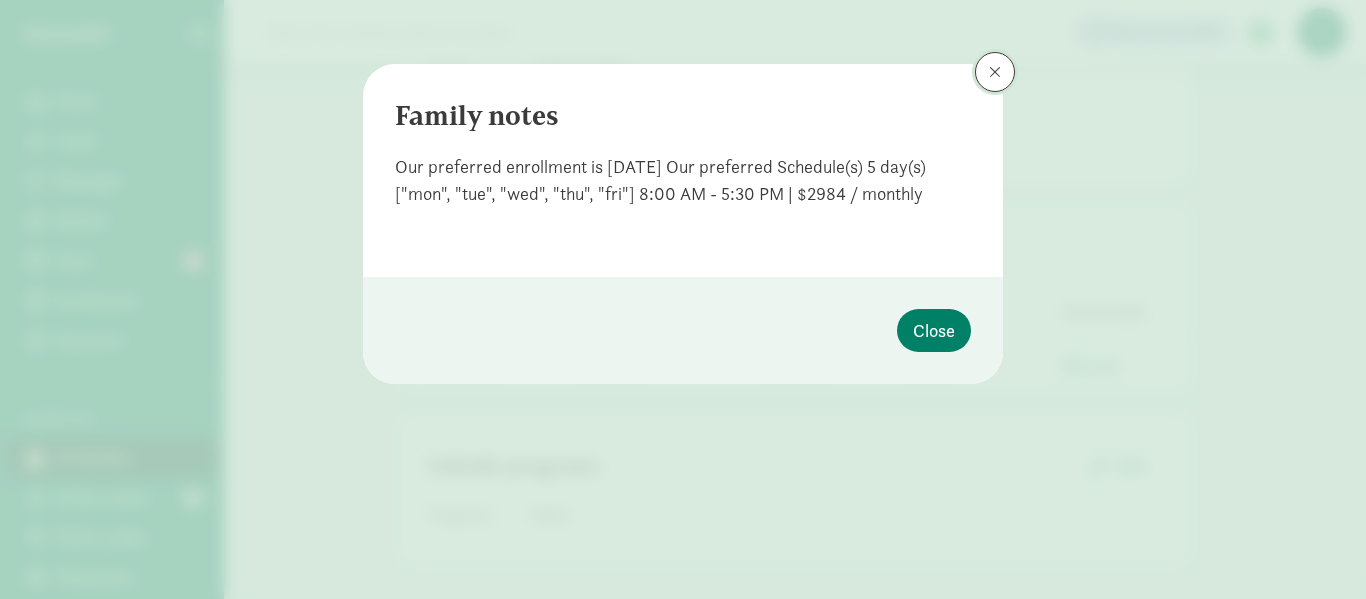 click at bounding box center [995, 72] 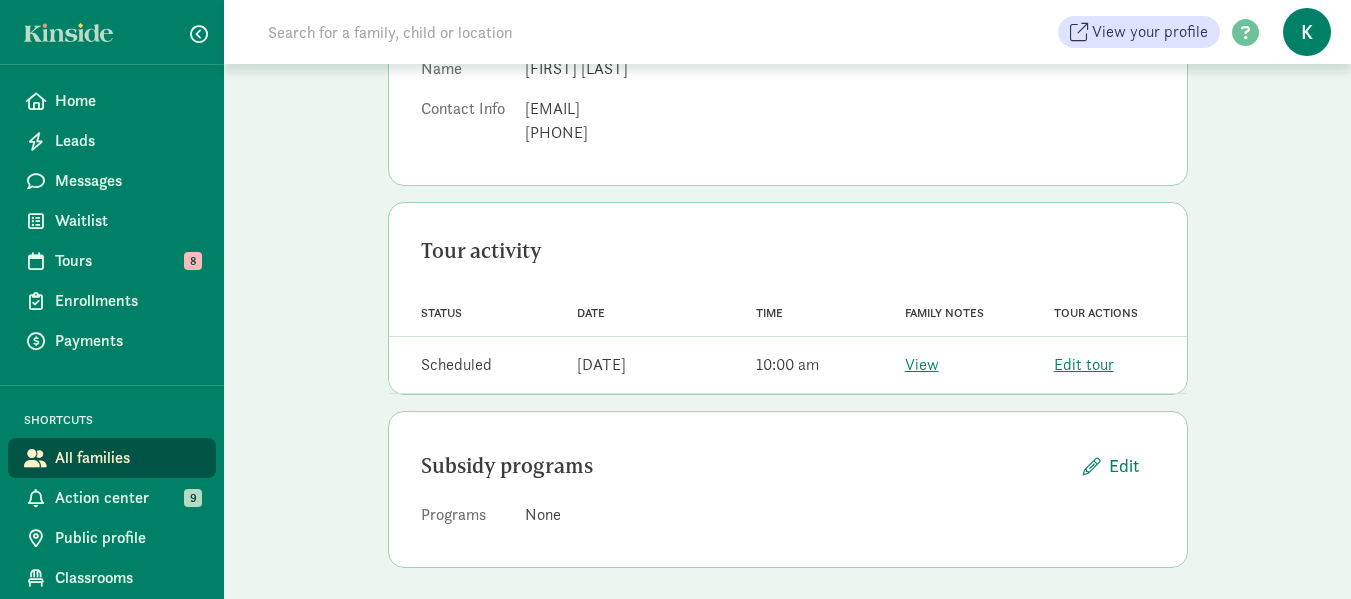 scroll, scrollTop: 0, scrollLeft: 0, axis: both 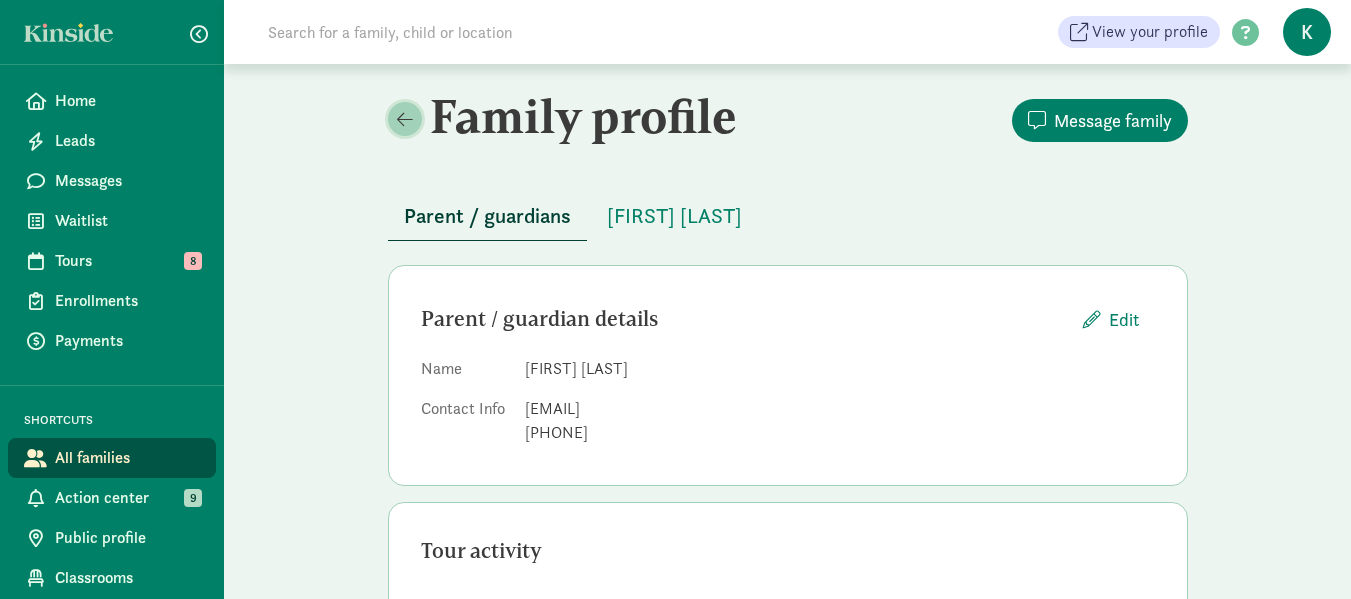 click at bounding box center (405, 119) 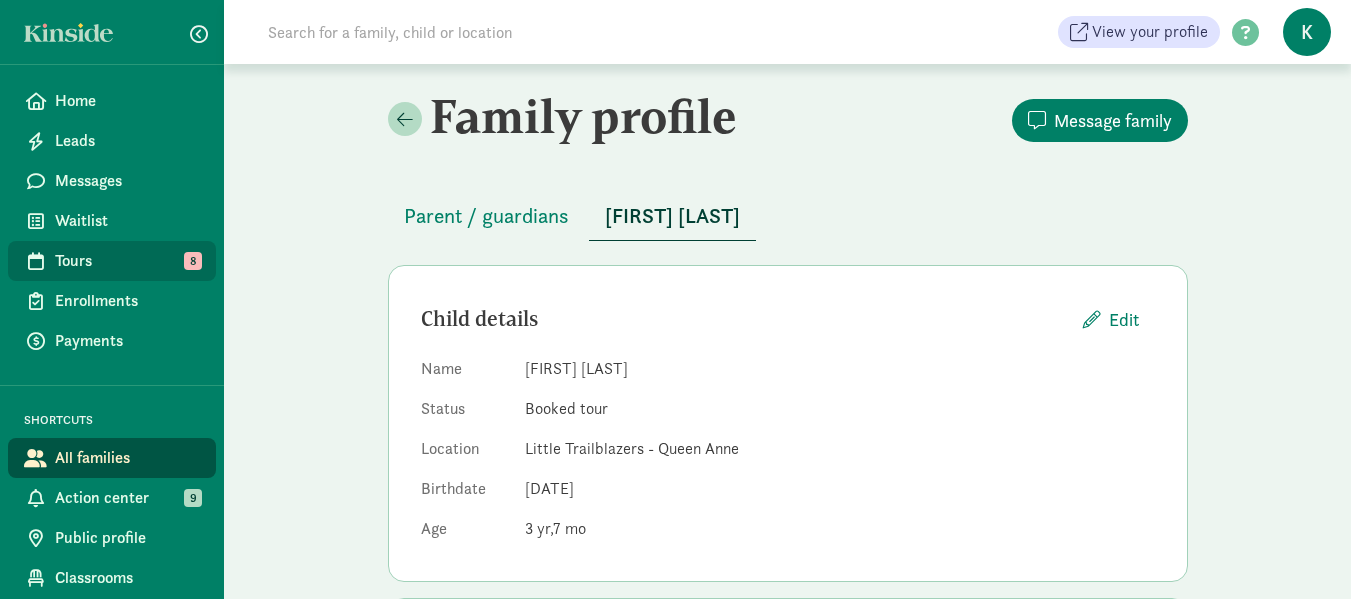 click on "Tours" at bounding box center [127, 261] 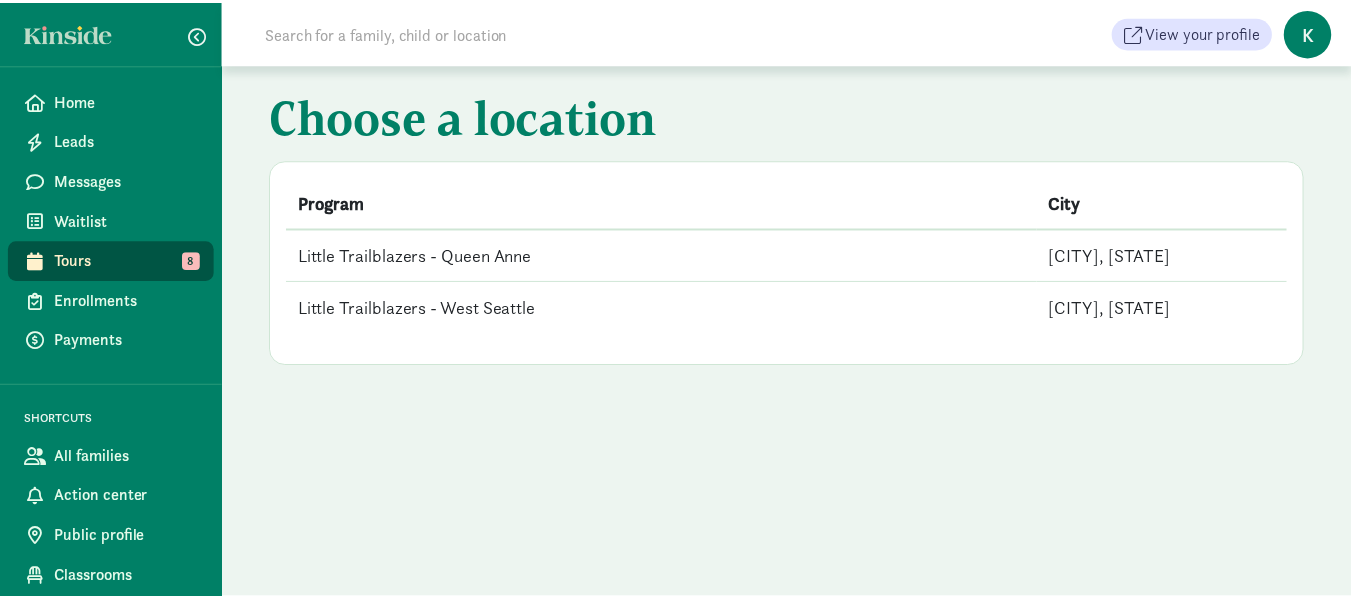 scroll, scrollTop: 0, scrollLeft: 0, axis: both 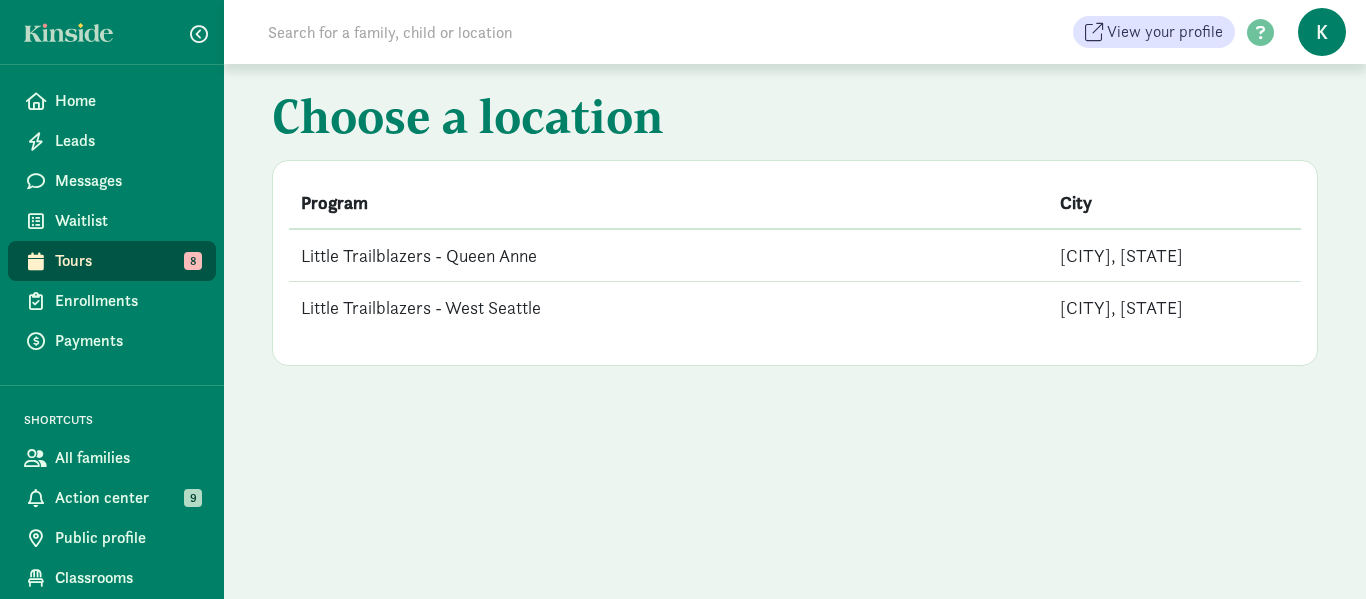 click on "Little Trailblazers - Queen Anne" at bounding box center [668, 255] 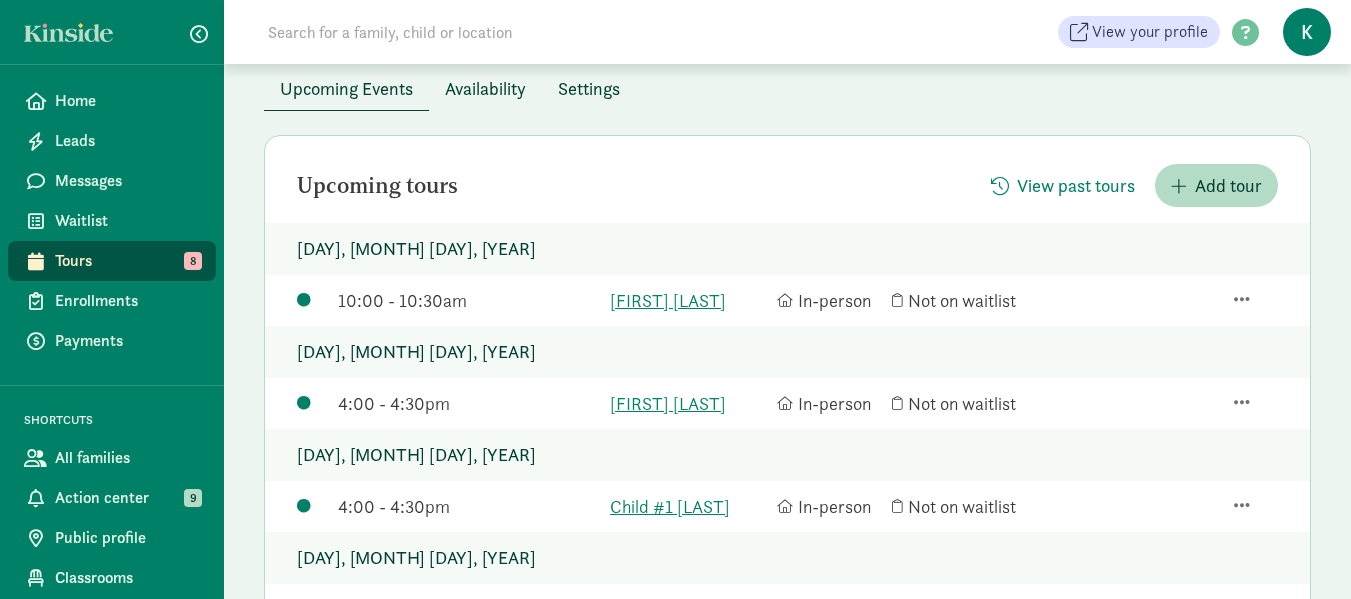 scroll, scrollTop: 200, scrollLeft: 0, axis: vertical 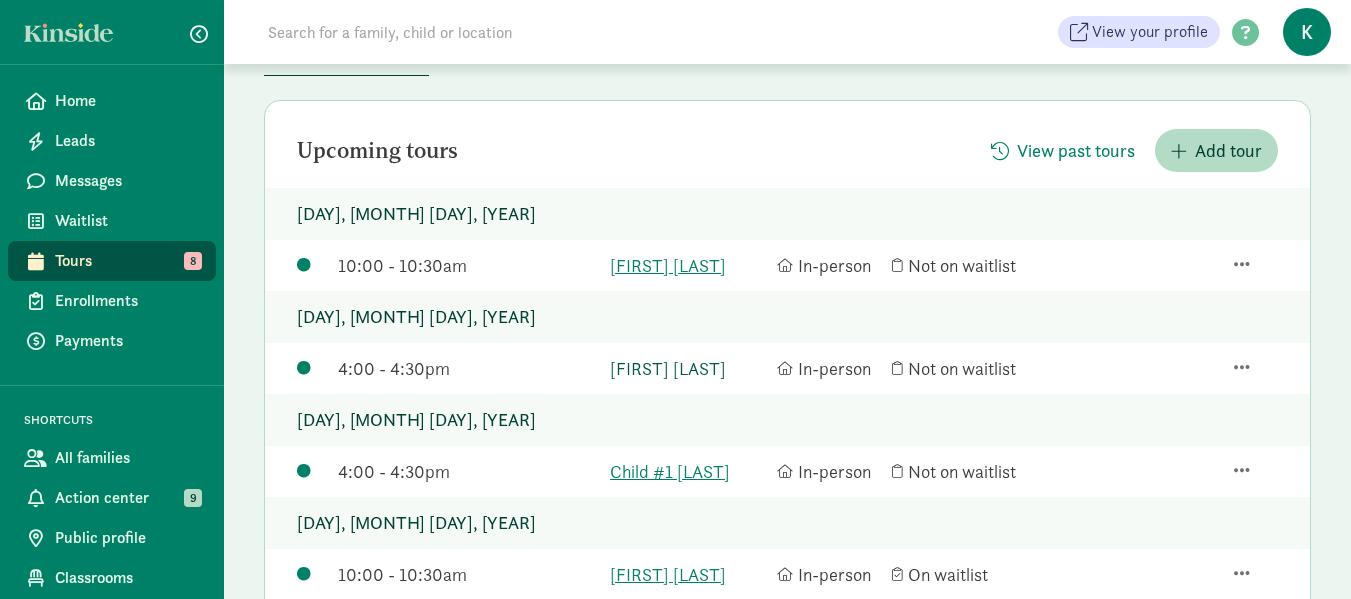 click on "[FIRST] [LAST]" at bounding box center (688, 368) 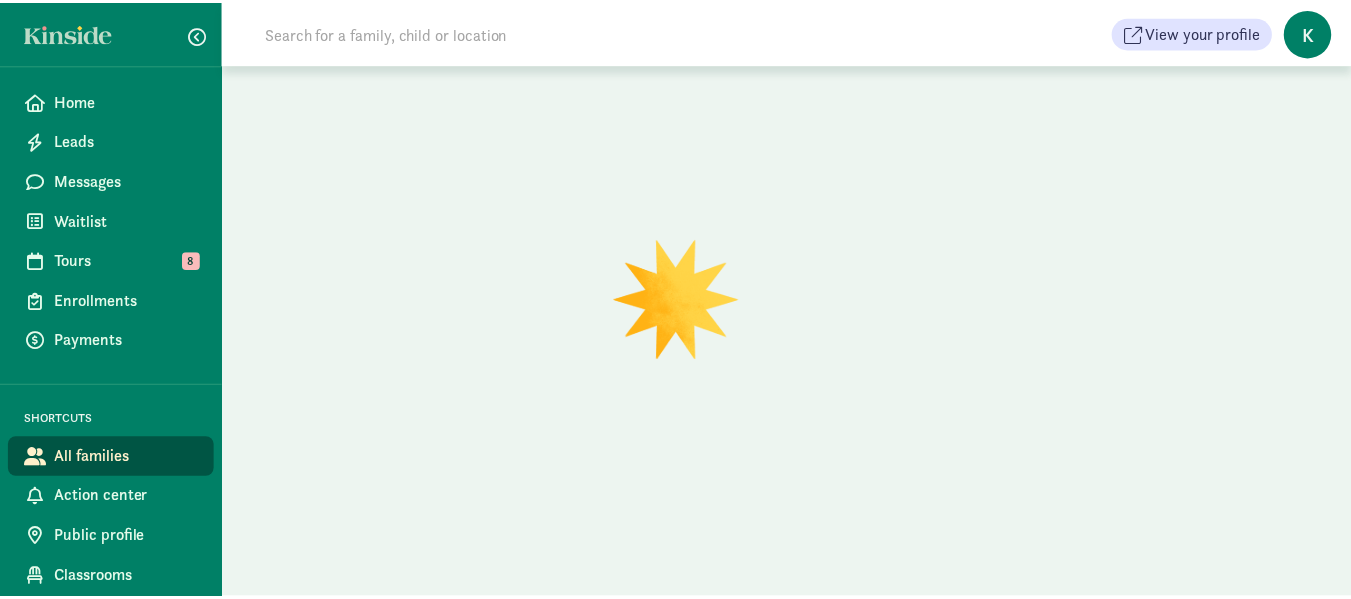 scroll, scrollTop: 0, scrollLeft: 0, axis: both 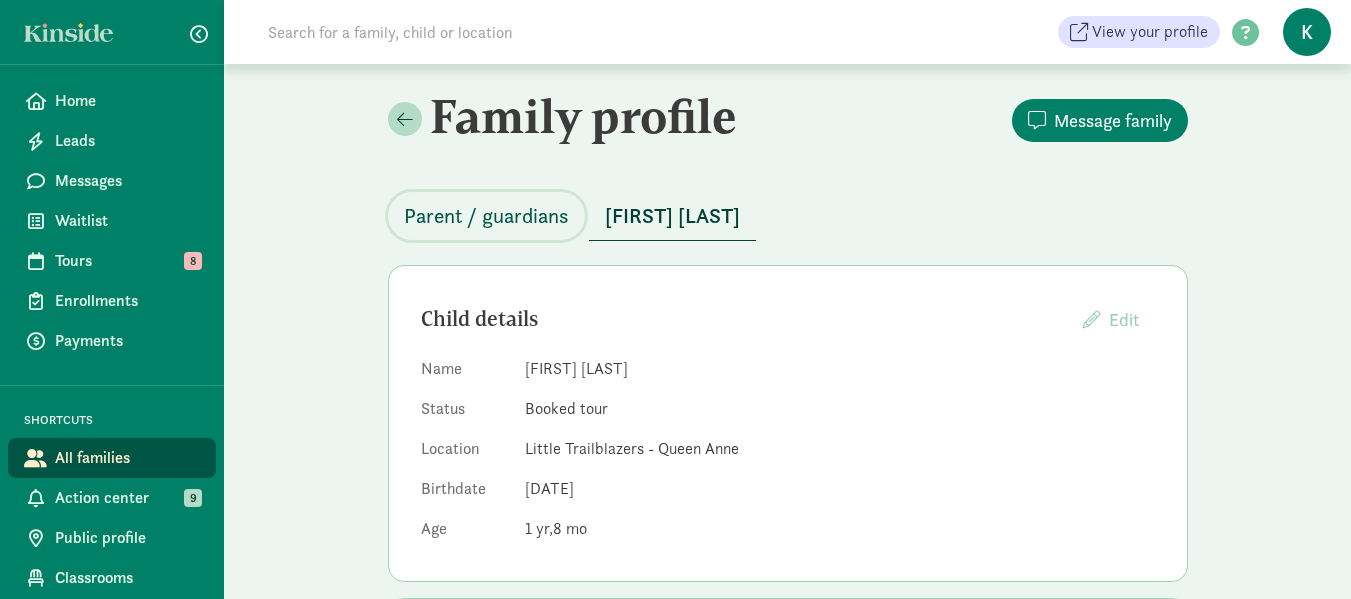 click on "Parent / guardians" at bounding box center (486, 216) 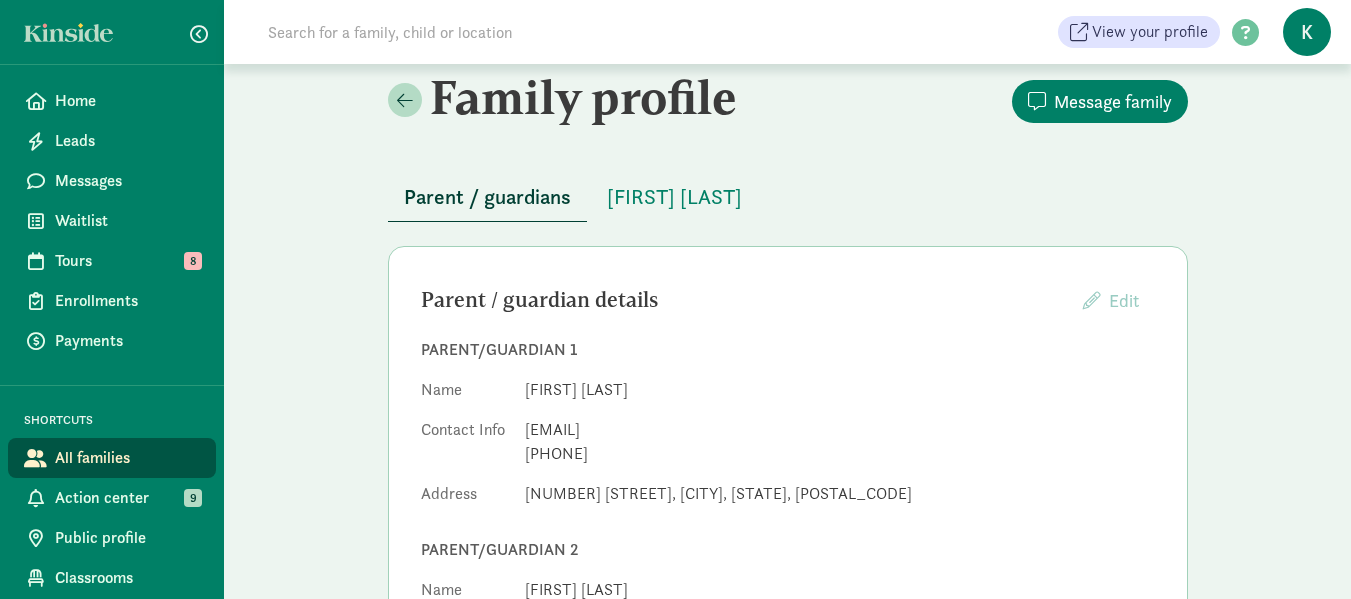 scroll, scrollTop: 0, scrollLeft: 0, axis: both 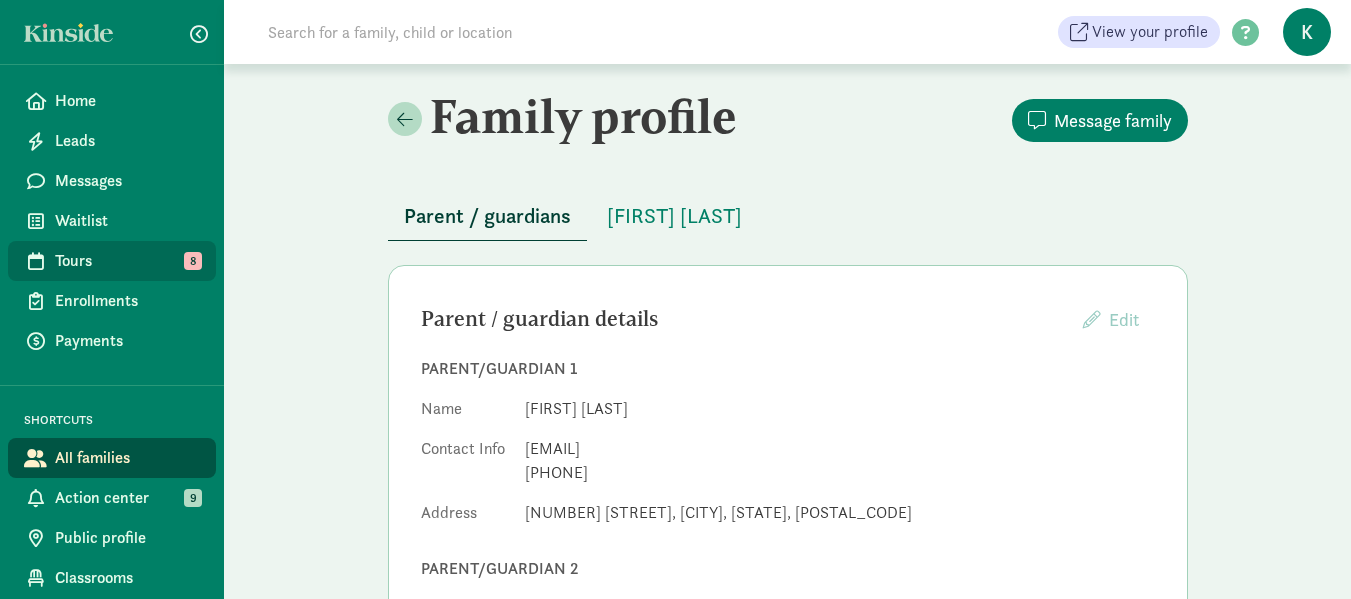 click on "Tours" at bounding box center (127, 261) 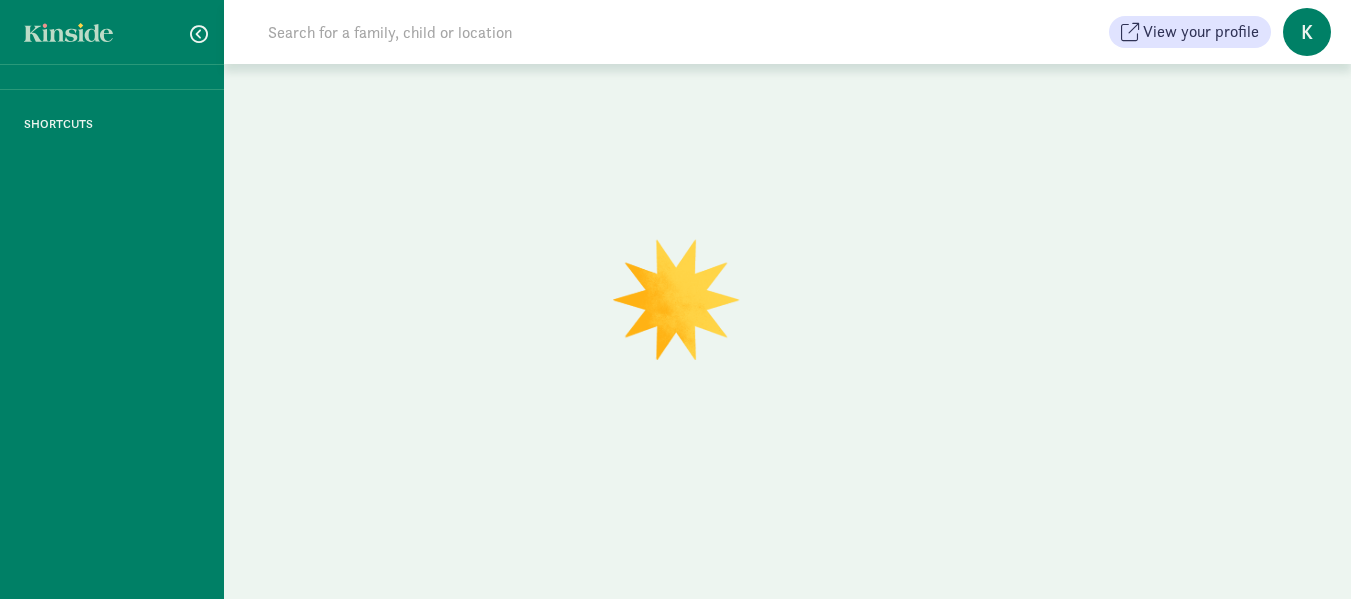 scroll, scrollTop: 0, scrollLeft: 0, axis: both 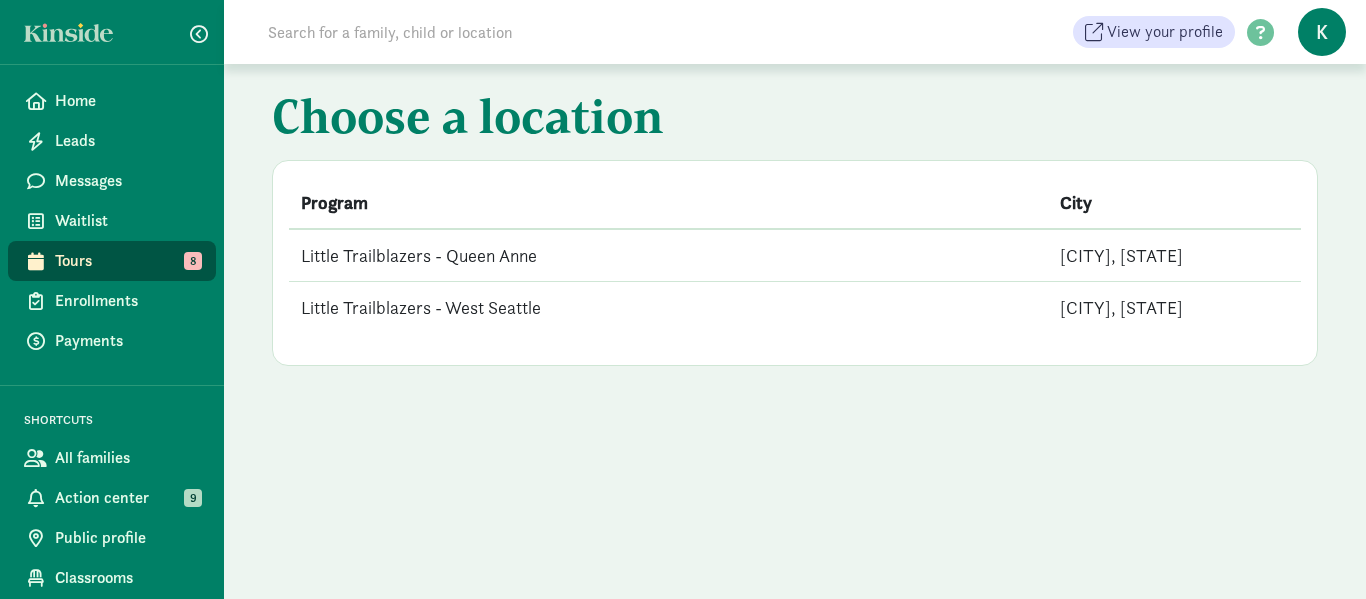 click on "Little Trailblazers - Queen Anne" at bounding box center (668, 255) 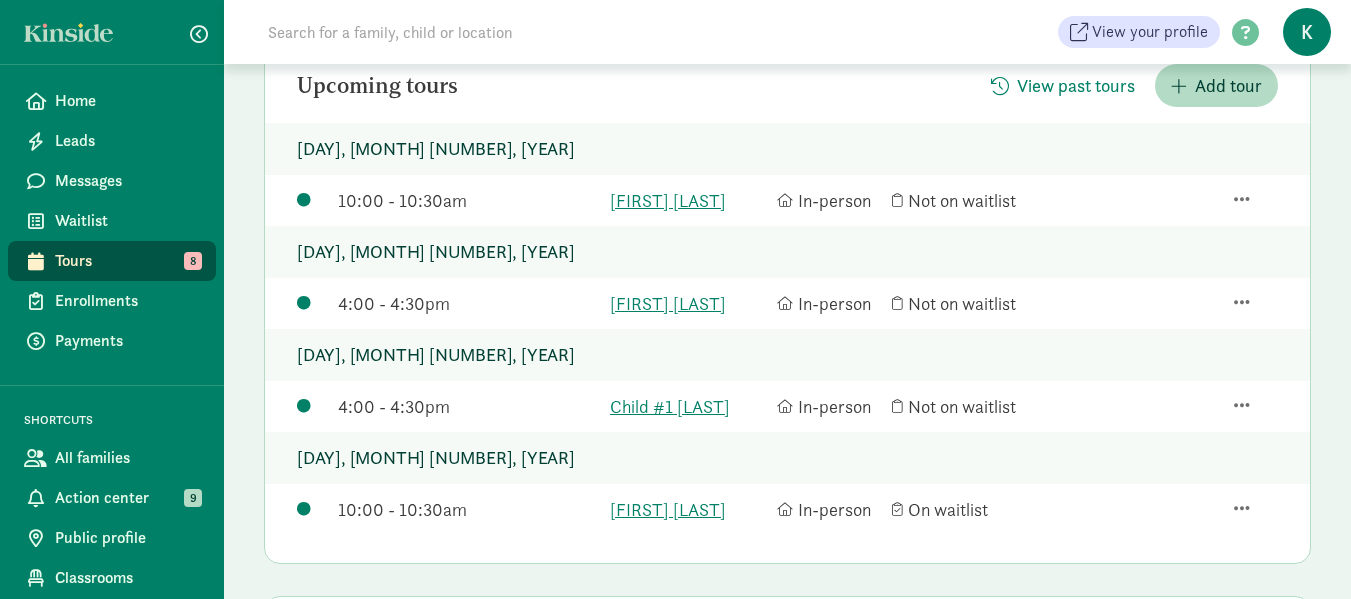 scroll, scrollTop: 300, scrollLeft: 0, axis: vertical 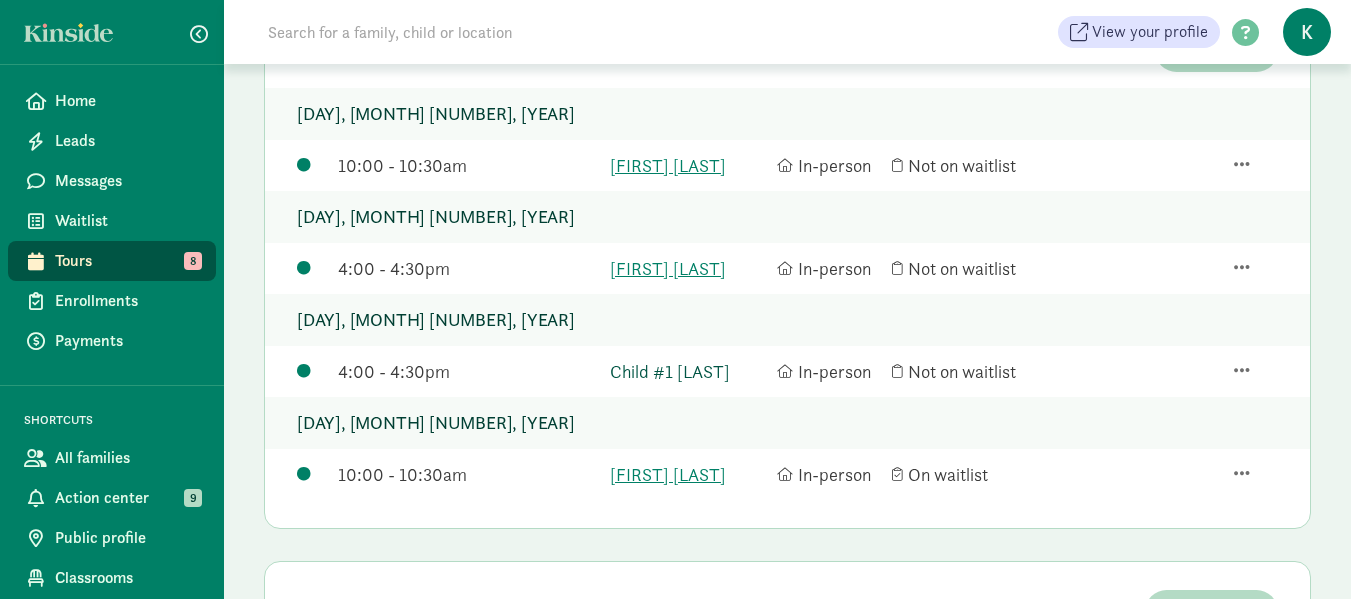 click on "Child #1 [LAST]" at bounding box center (688, 371) 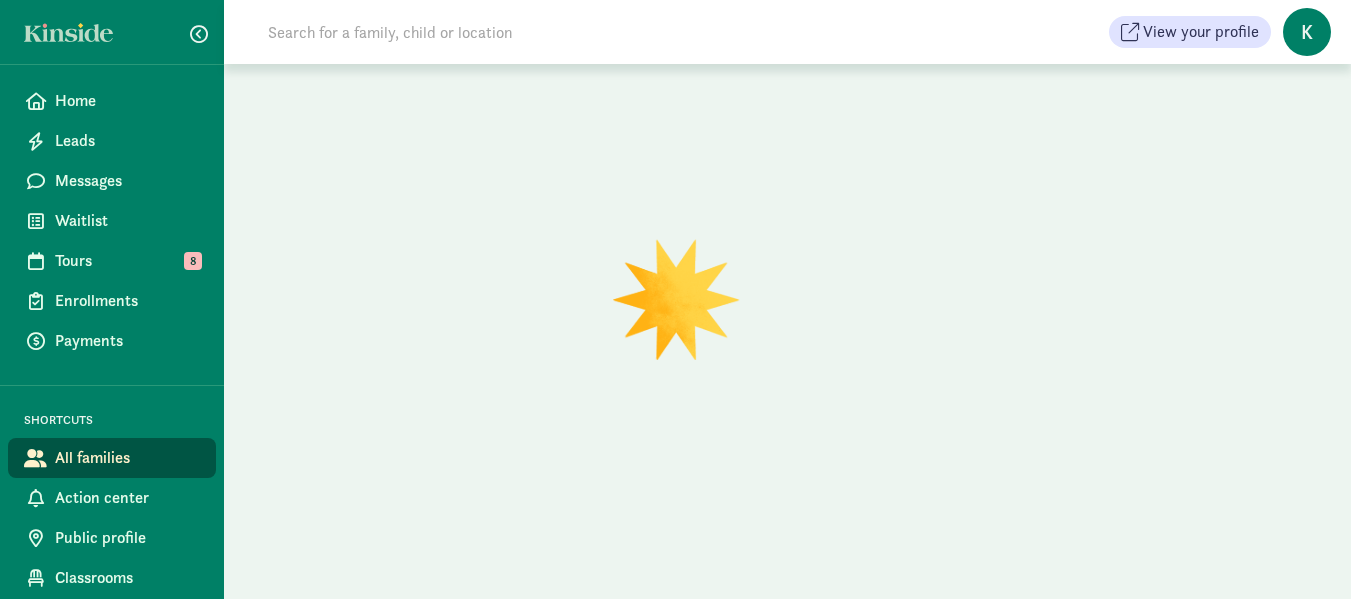scroll, scrollTop: 0, scrollLeft: 0, axis: both 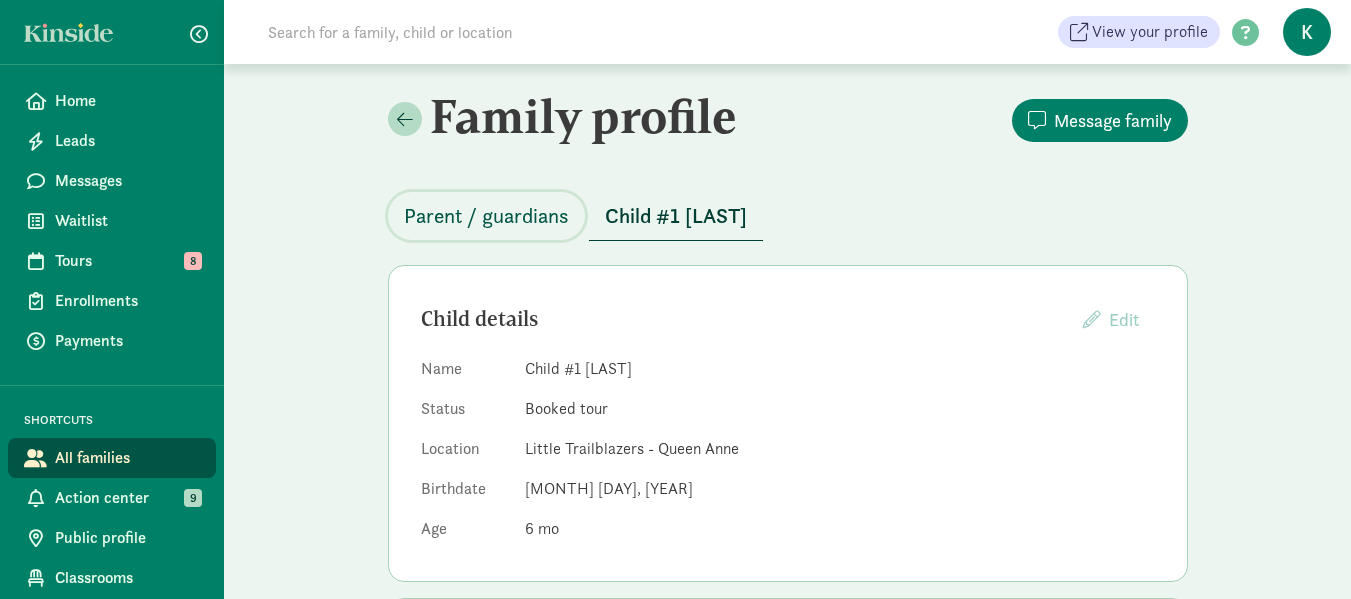 click on "Parent / guardians" at bounding box center (486, 216) 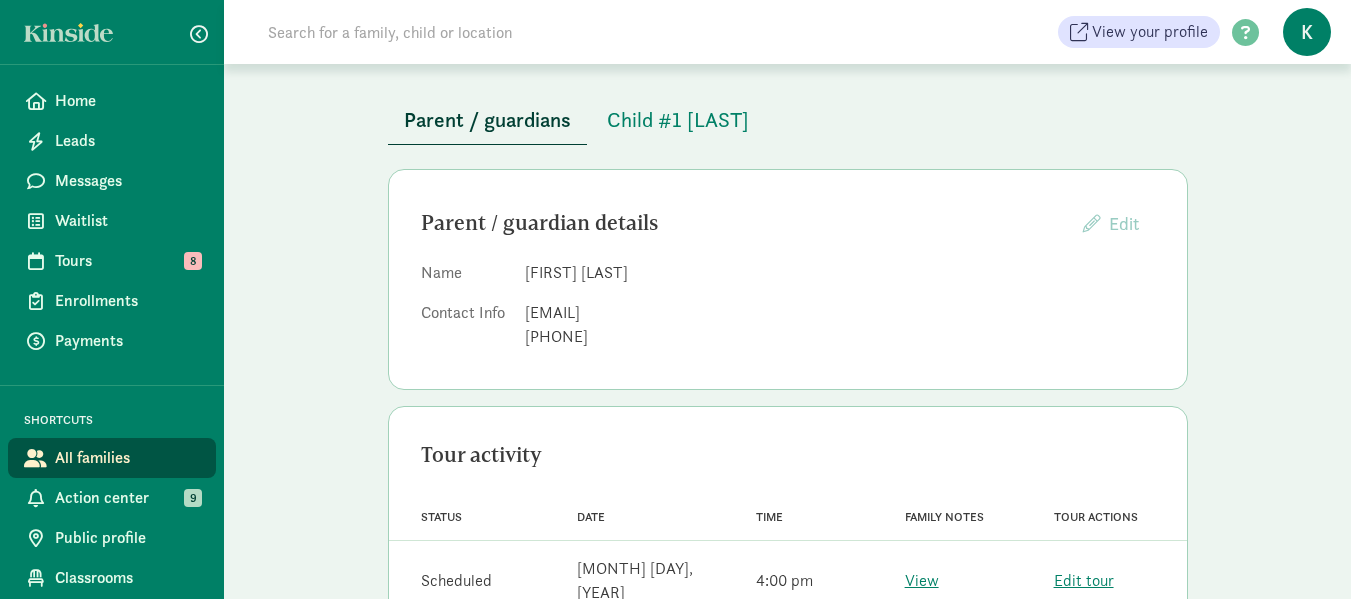 scroll, scrollTop: 200, scrollLeft: 0, axis: vertical 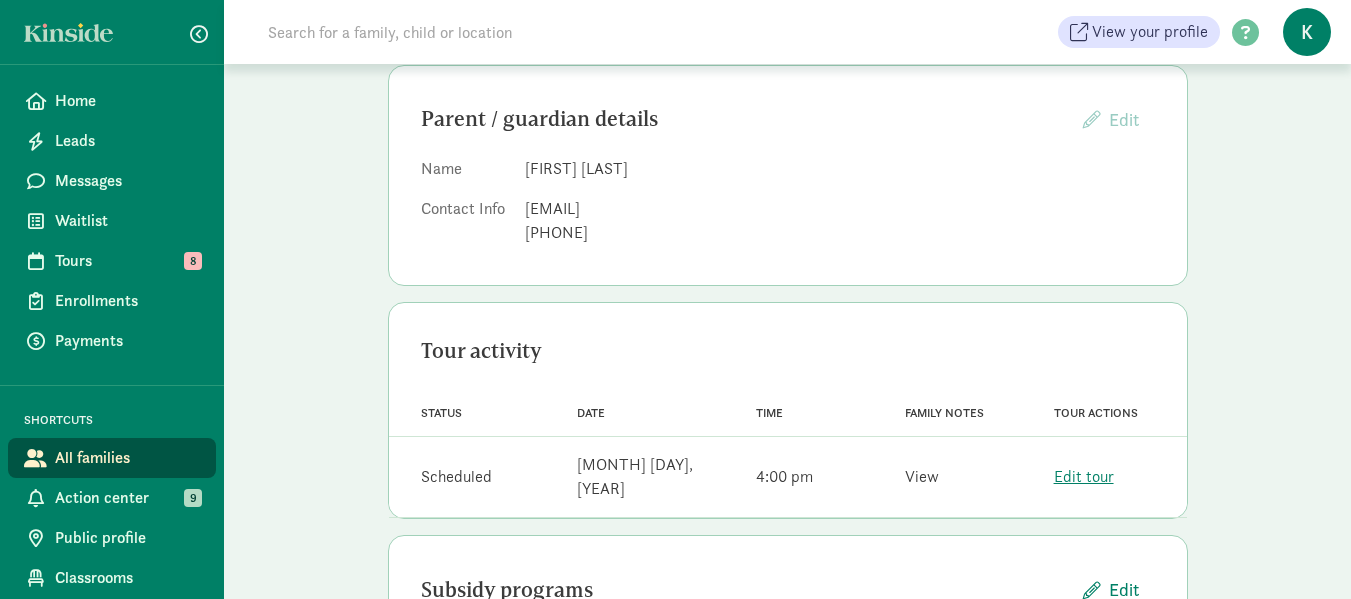click on "View" 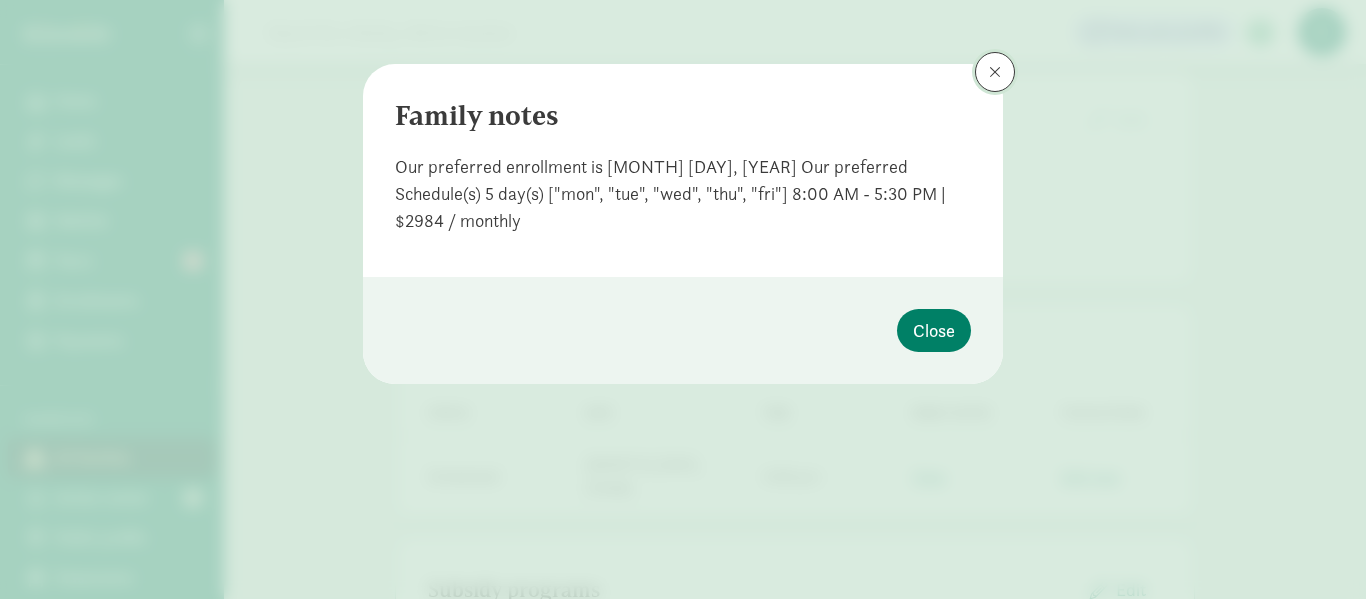 click at bounding box center (995, 72) 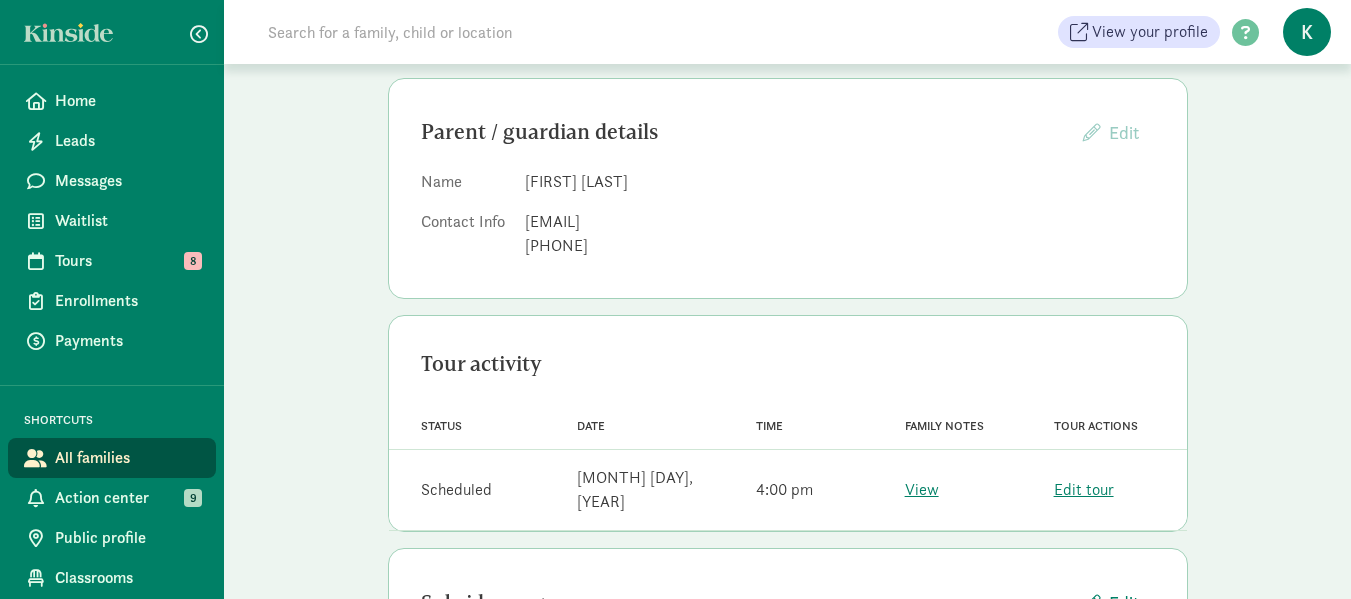 scroll, scrollTop: 0, scrollLeft: 0, axis: both 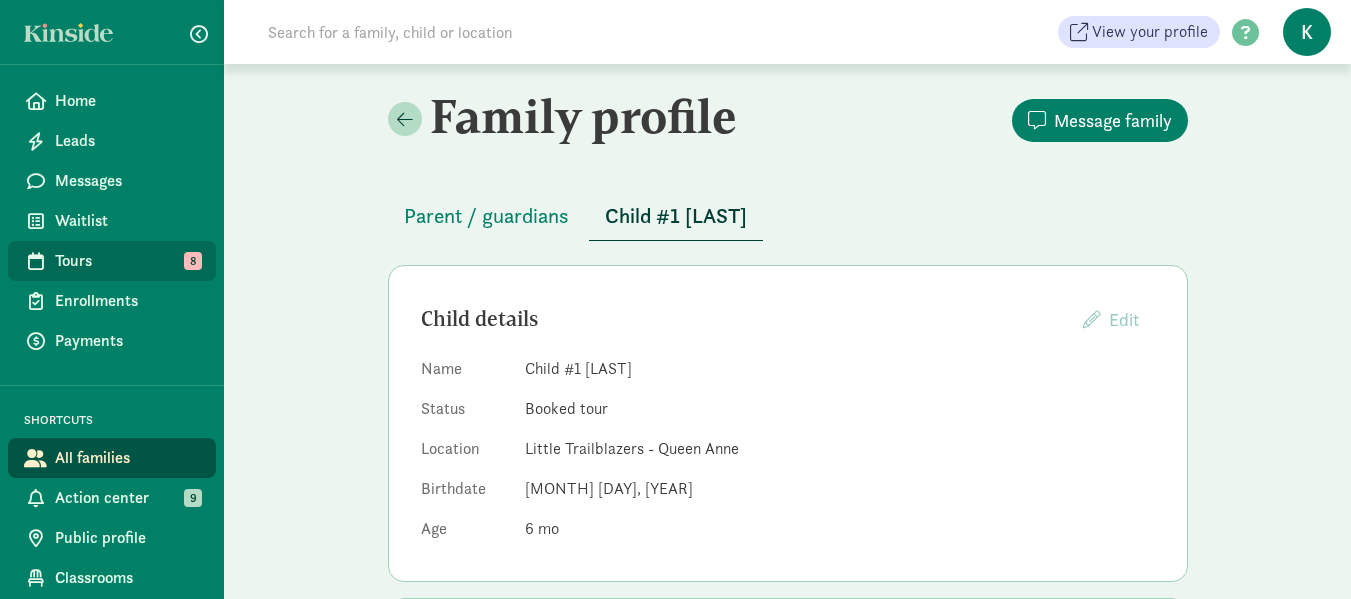 click on "Tours" at bounding box center (127, 261) 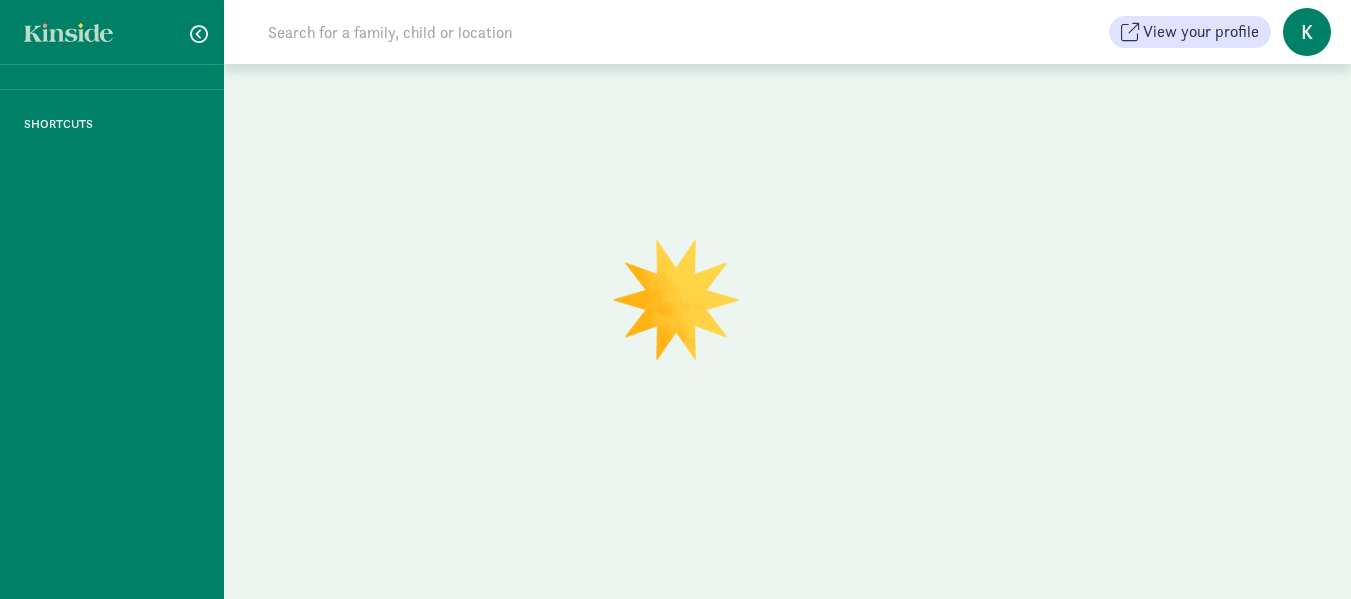 scroll, scrollTop: 0, scrollLeft: 0, axis: both 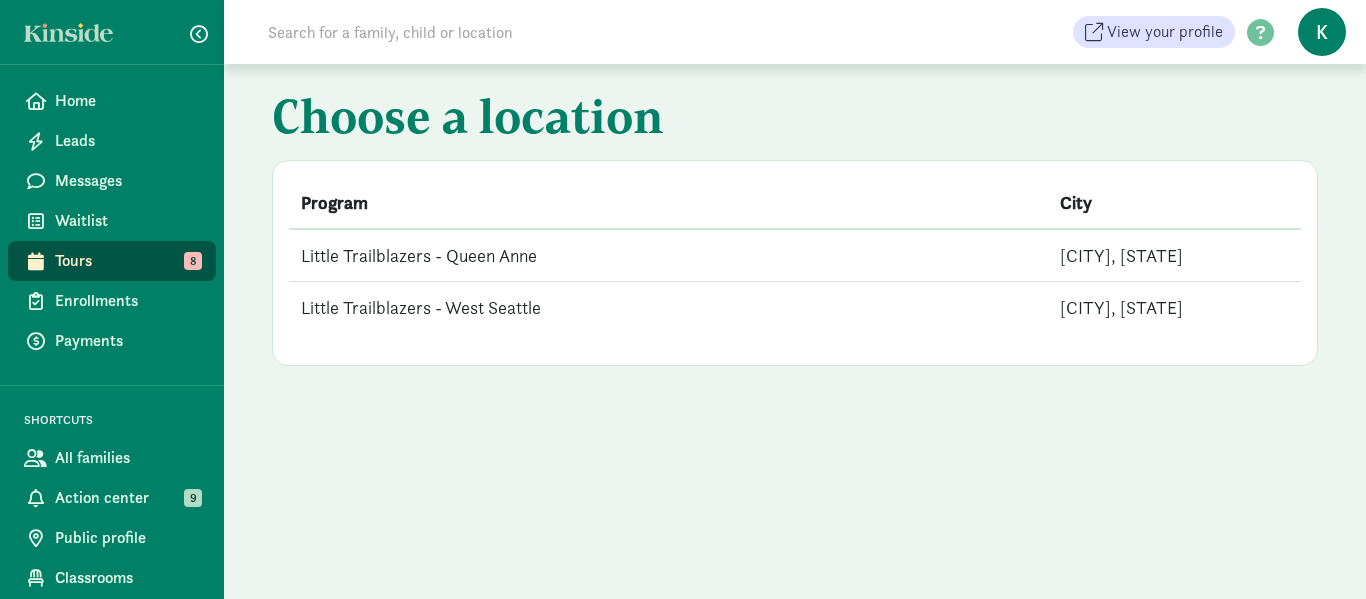 click on "Little Trailblazers - Queen Anne" at bounding box center (668, 255) 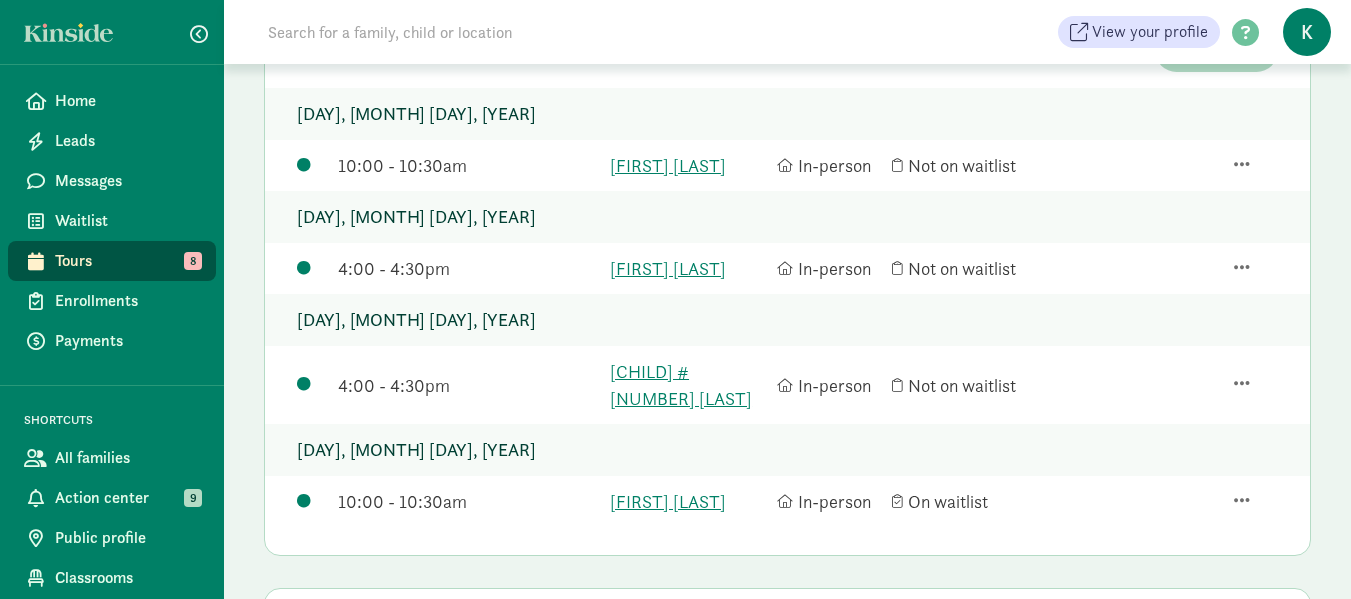 scroll, scrollTop: 0, scrollLeft: 0, axis: both 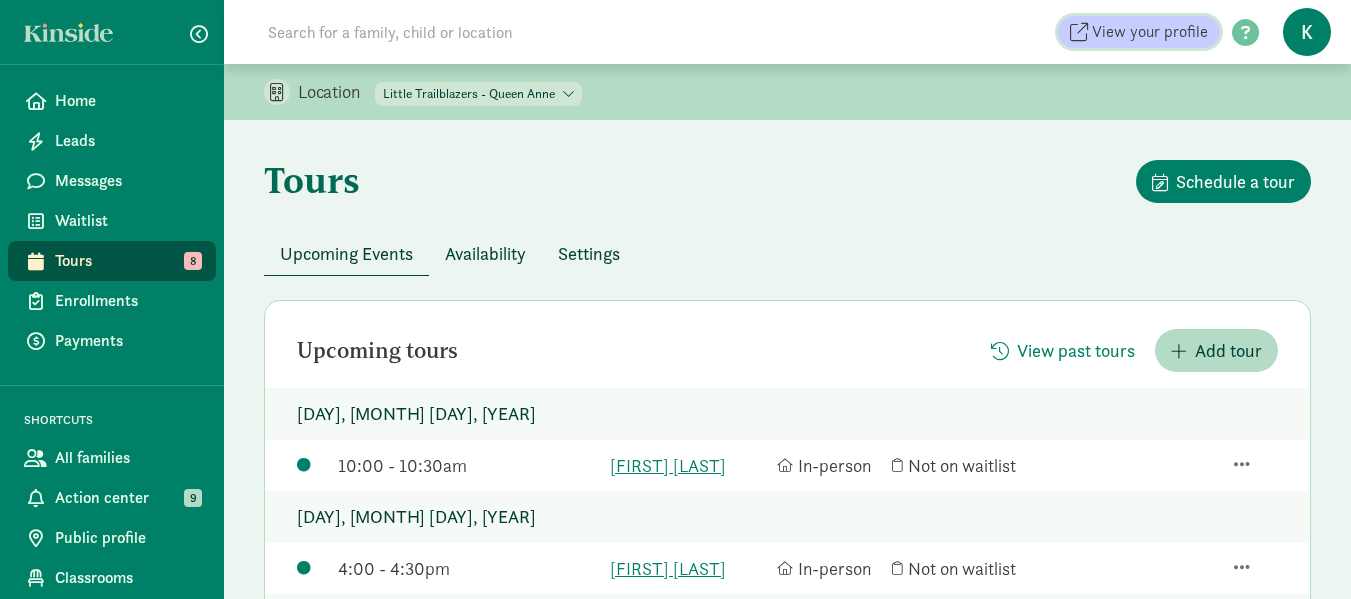 click on "View your profile" at bounding box center (1150, 32) 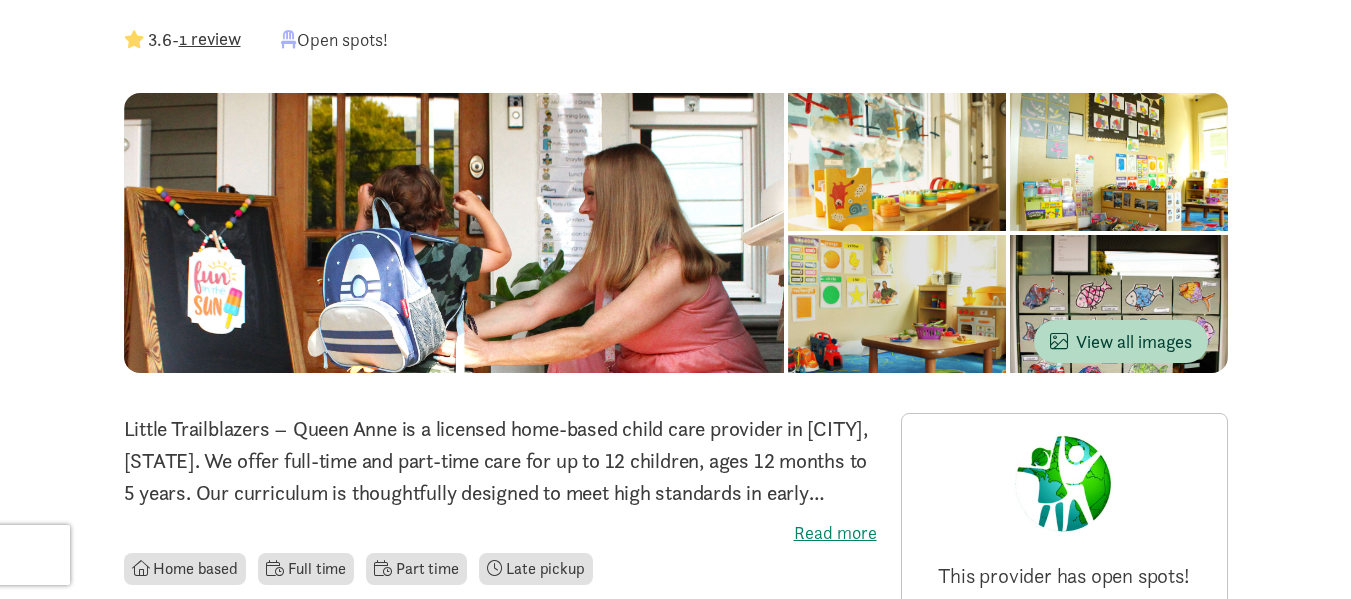 scroll, scrollTop: 0, scrollLeft: 0, axis: both 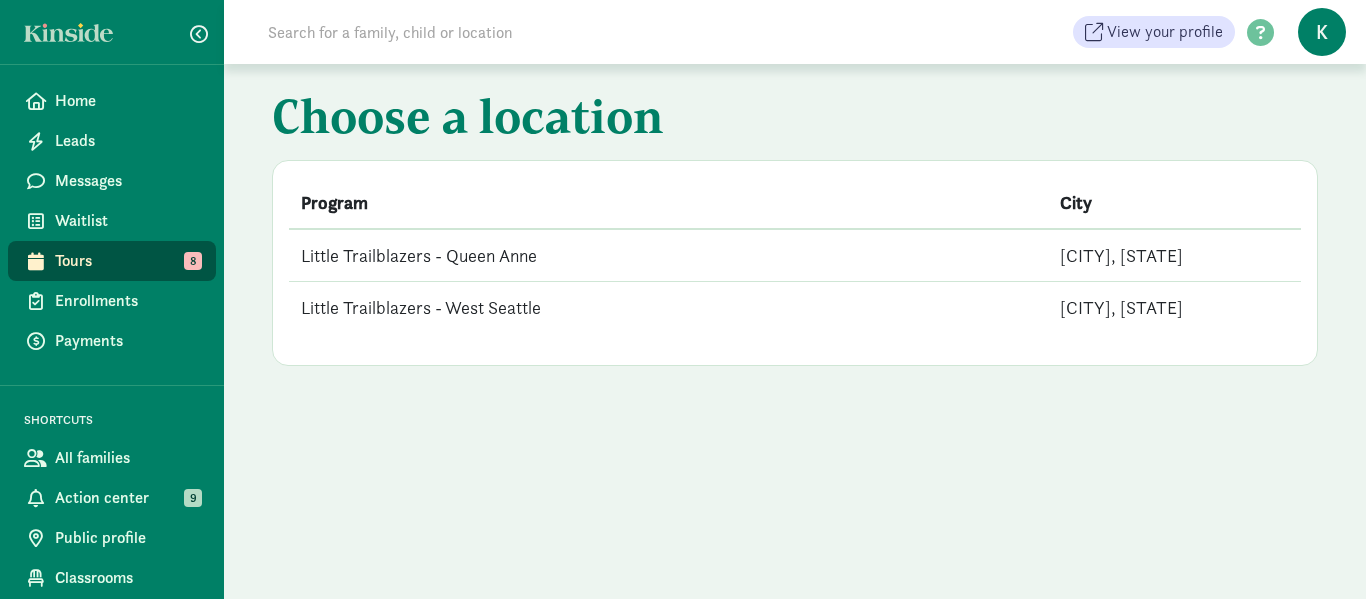 click on "Little Trailblazers - Queen Anne" at bounding box center (668, 255) 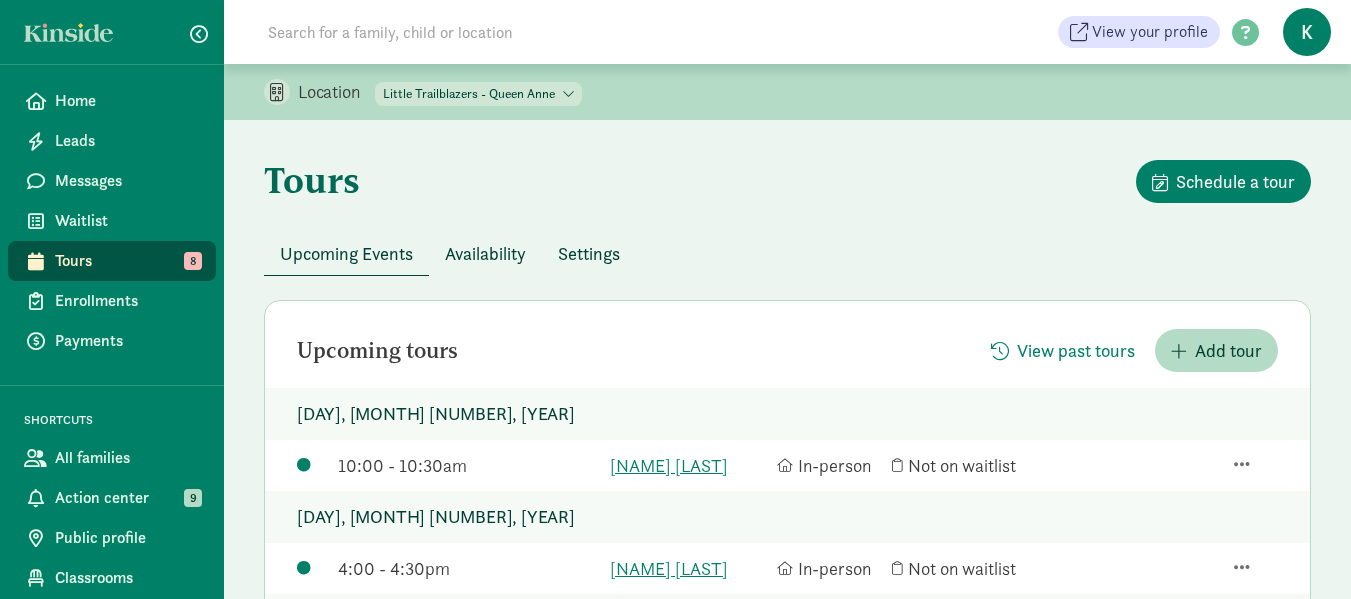 click on "Availability" at bounding box center [485, 253] 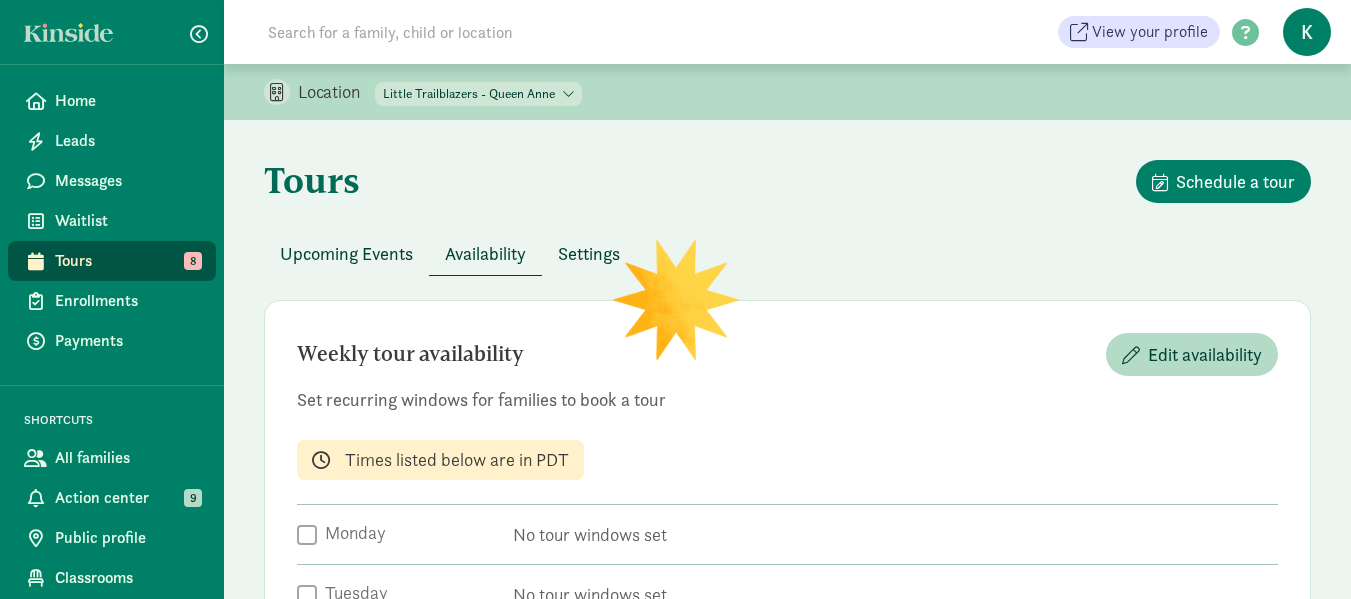 scroll, scrollTop: 200, scrollLeft: 0, axis: vertical 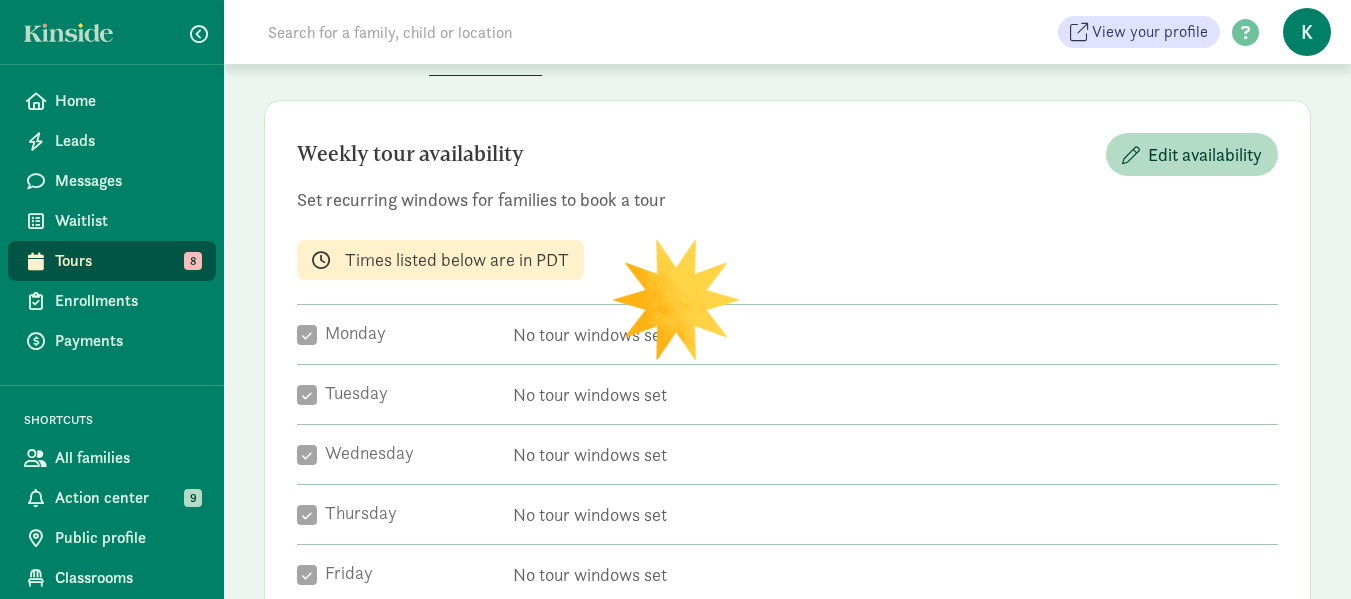 checkbox on "true" 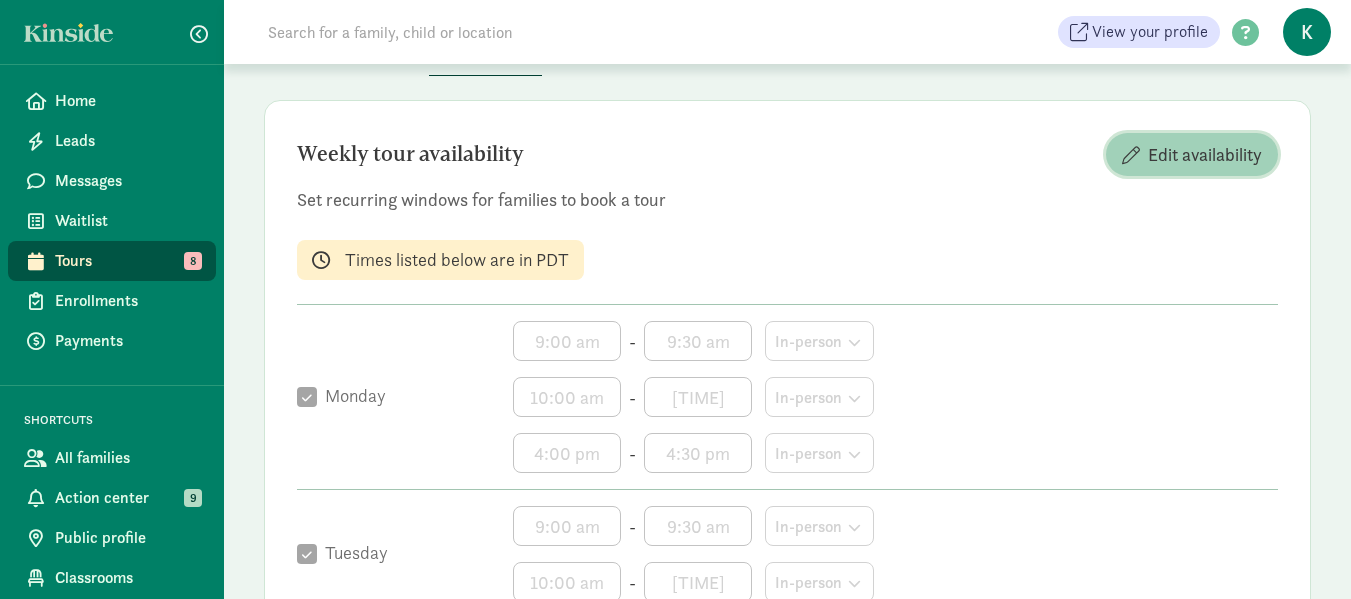 click on "Edit availability" at bounding box center (1205, 154) 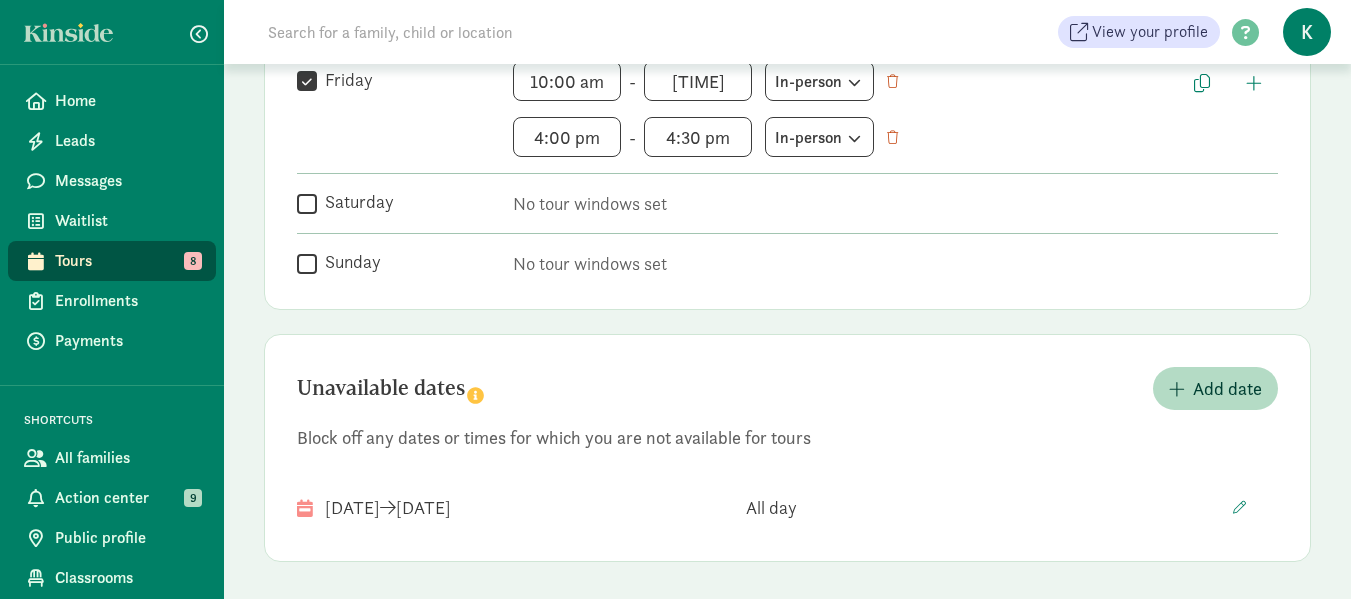 scroll, scrollTop: 1203, scrollLeft: 0, axis: vertical 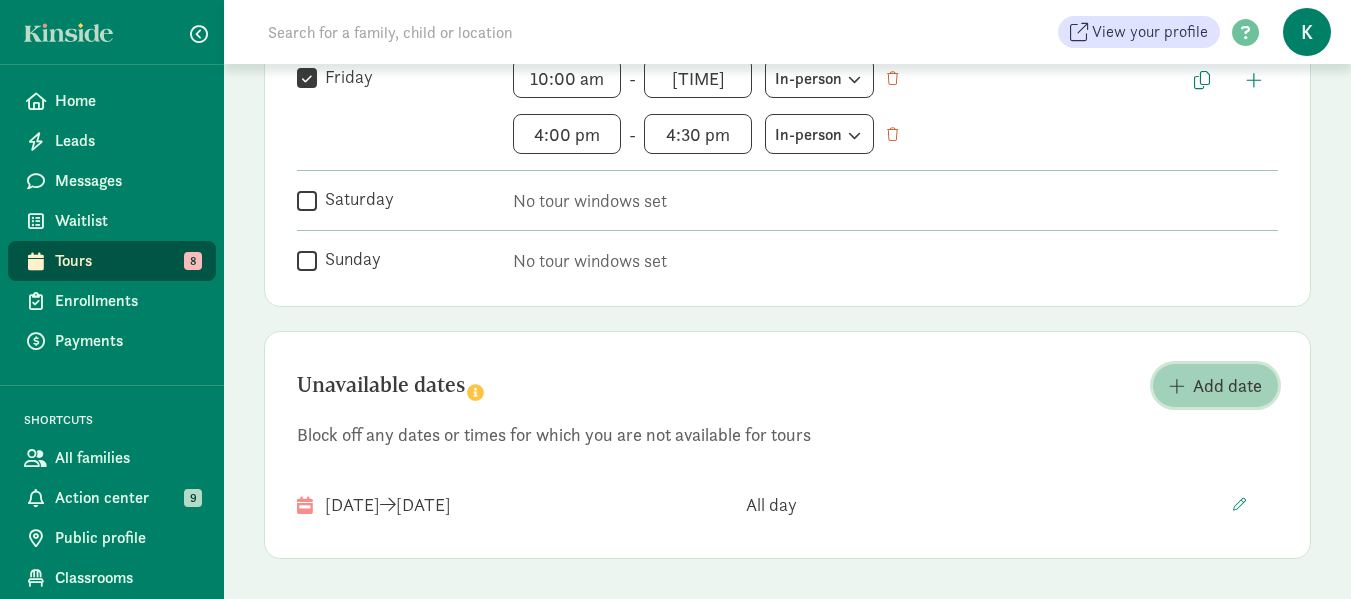 click on "Add date" at bounding box center [1227, 385] 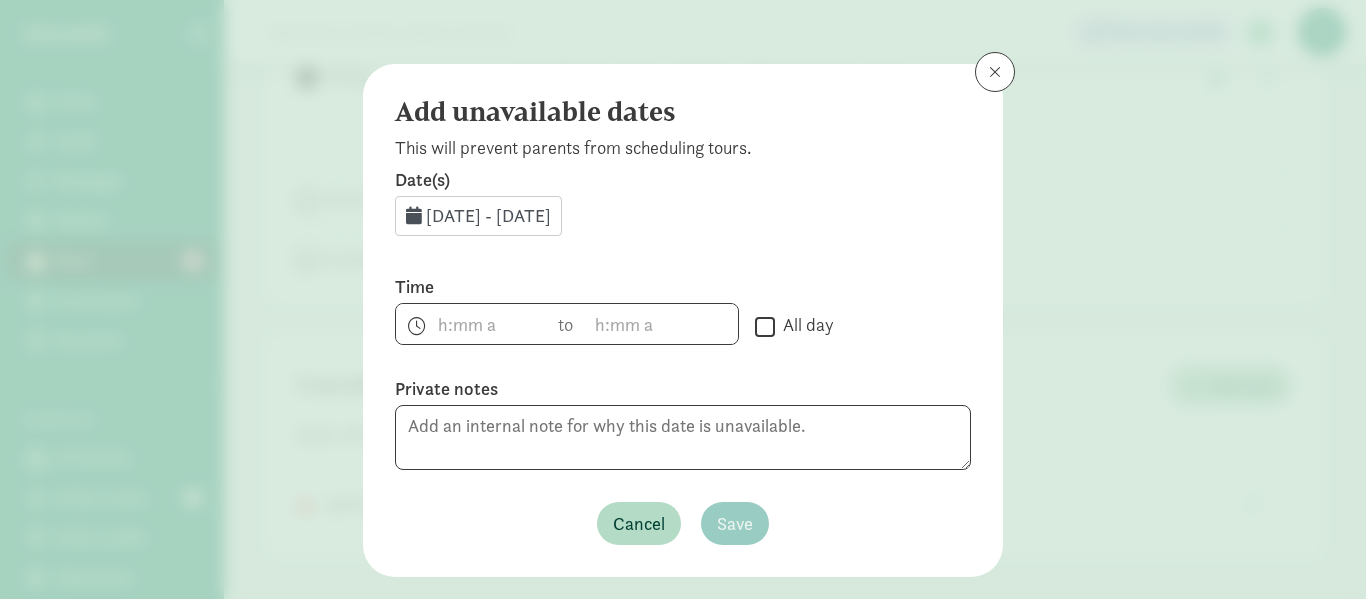 click on "Aug 4, 2025 - Aug 31, 2025" 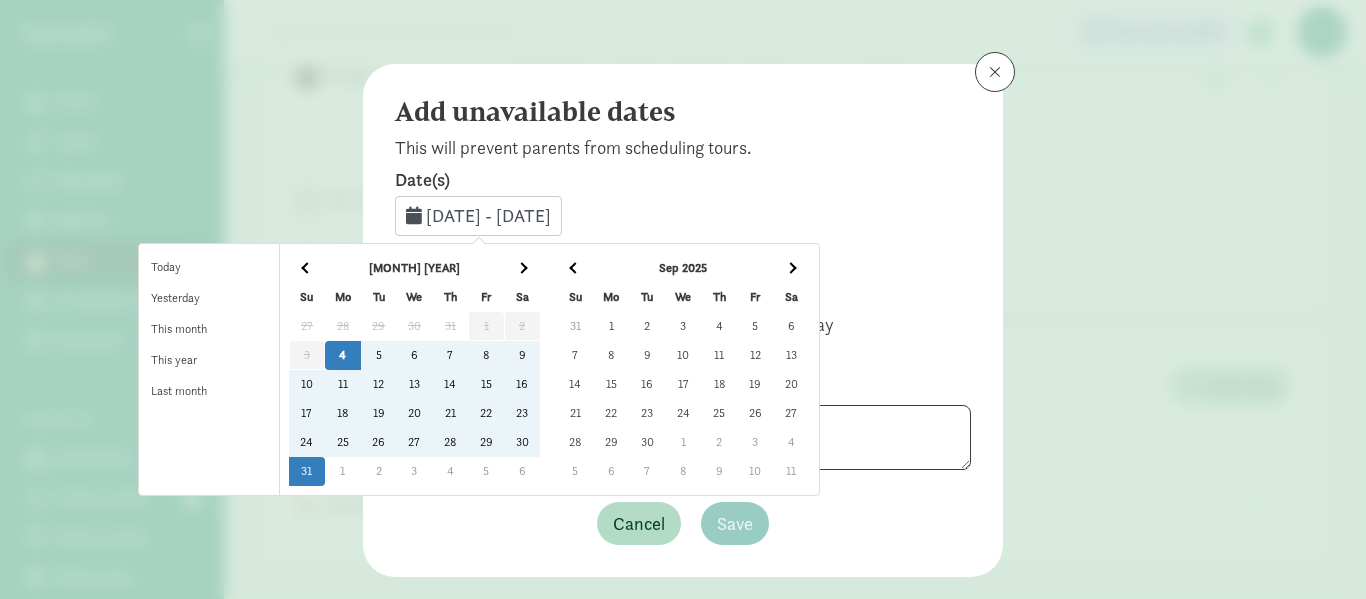 click on "25" 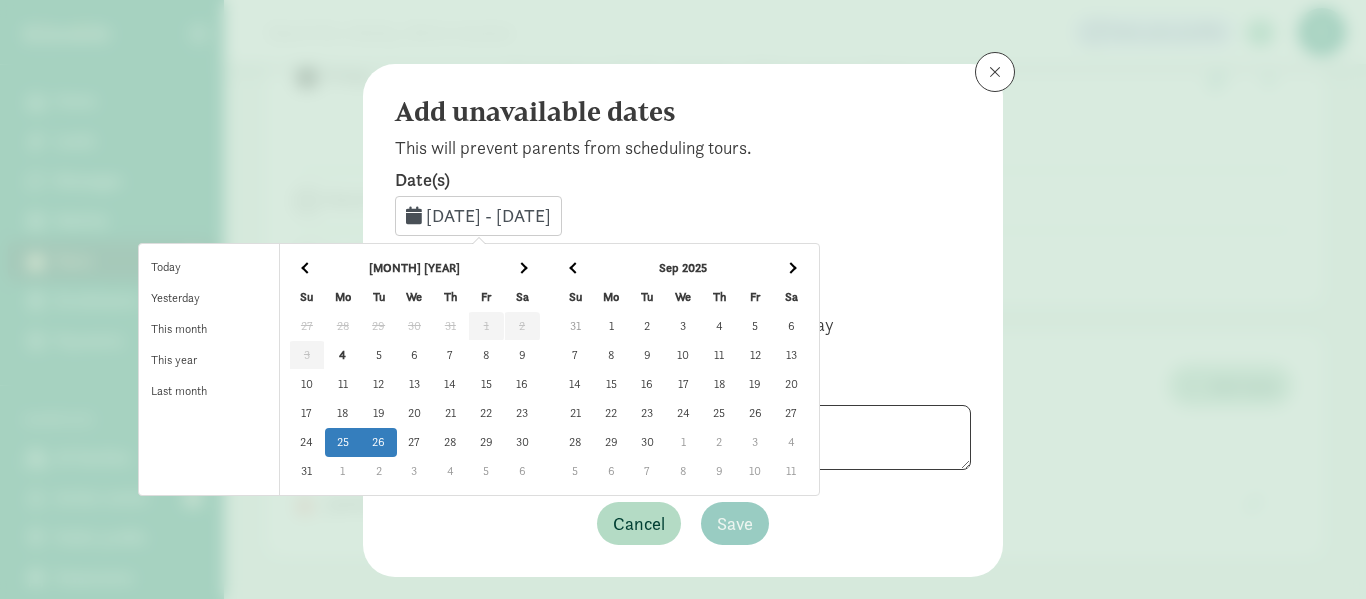 click on "26" 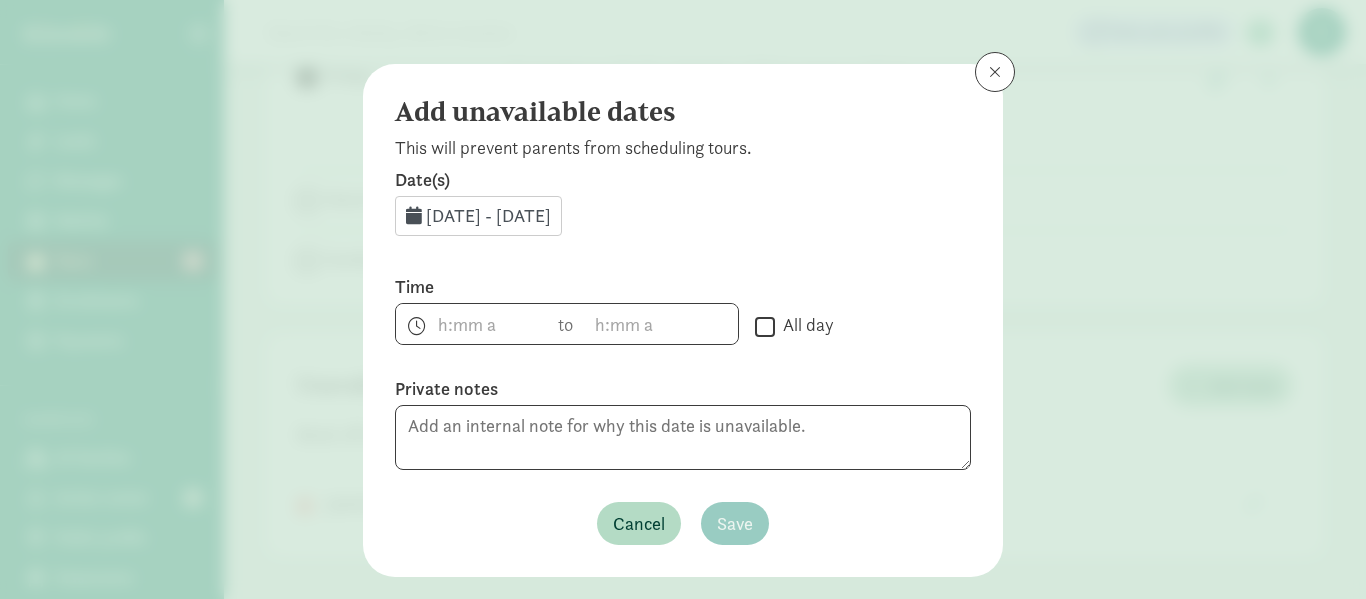 click on "Aug 25, 2025 - Aug 26, 2025" 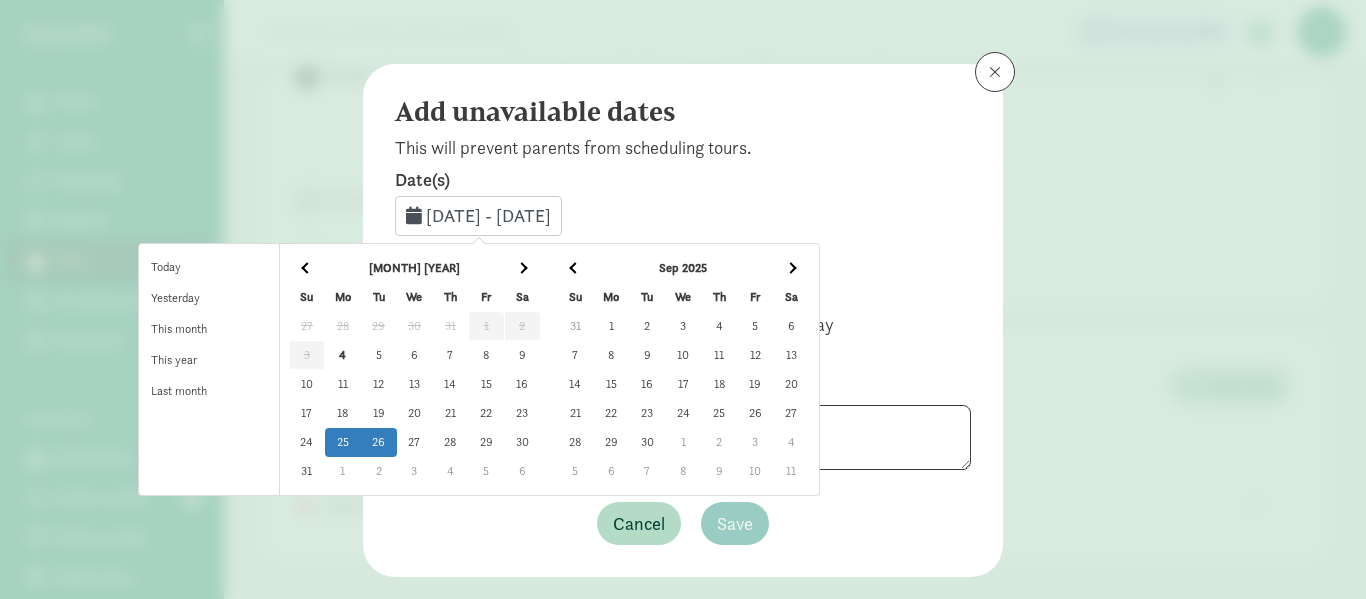 click on "27" 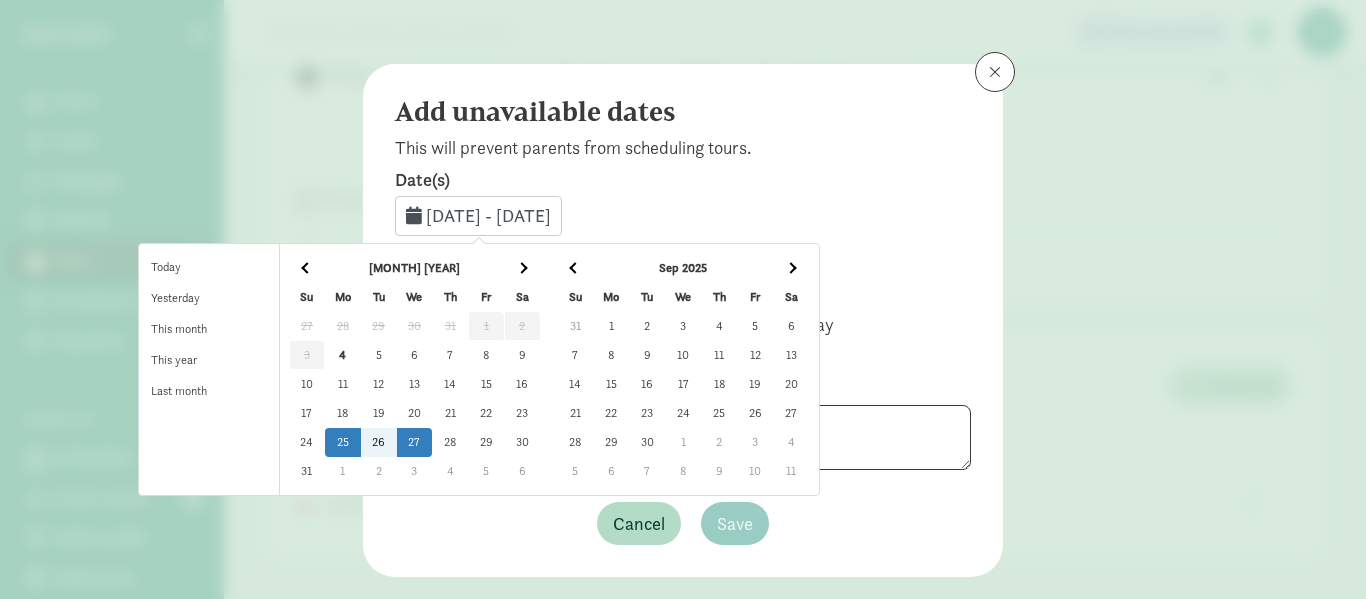 click on "25" 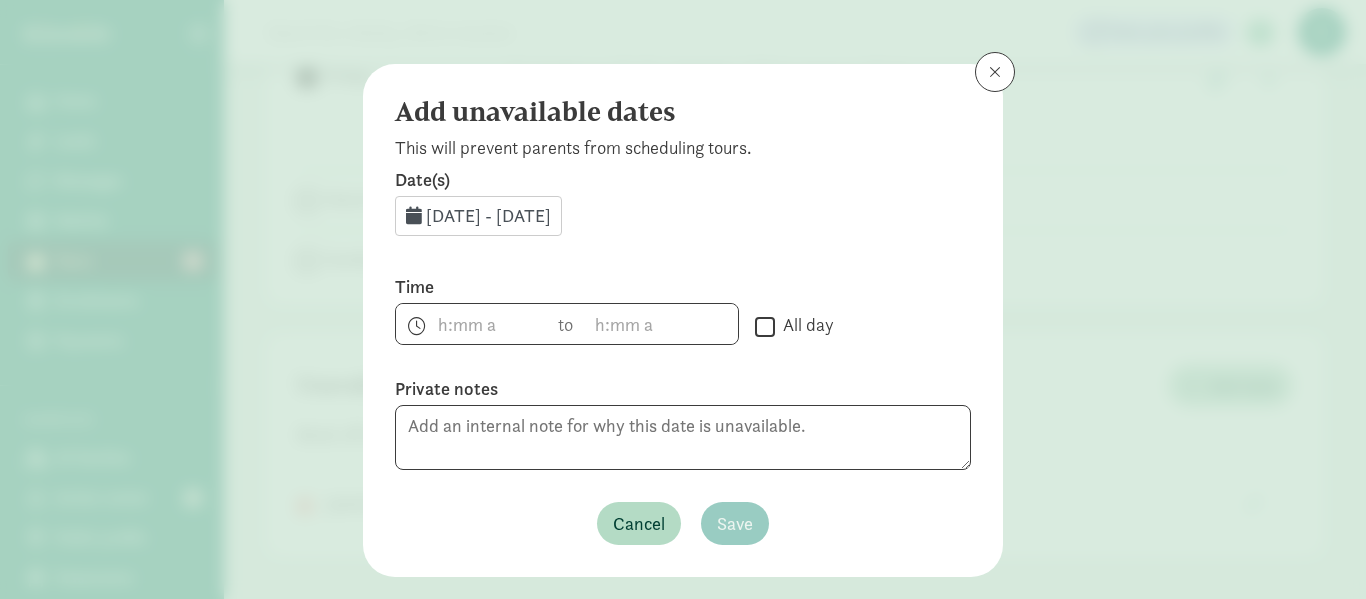 click on "All day" at bounding box center [765, 326] 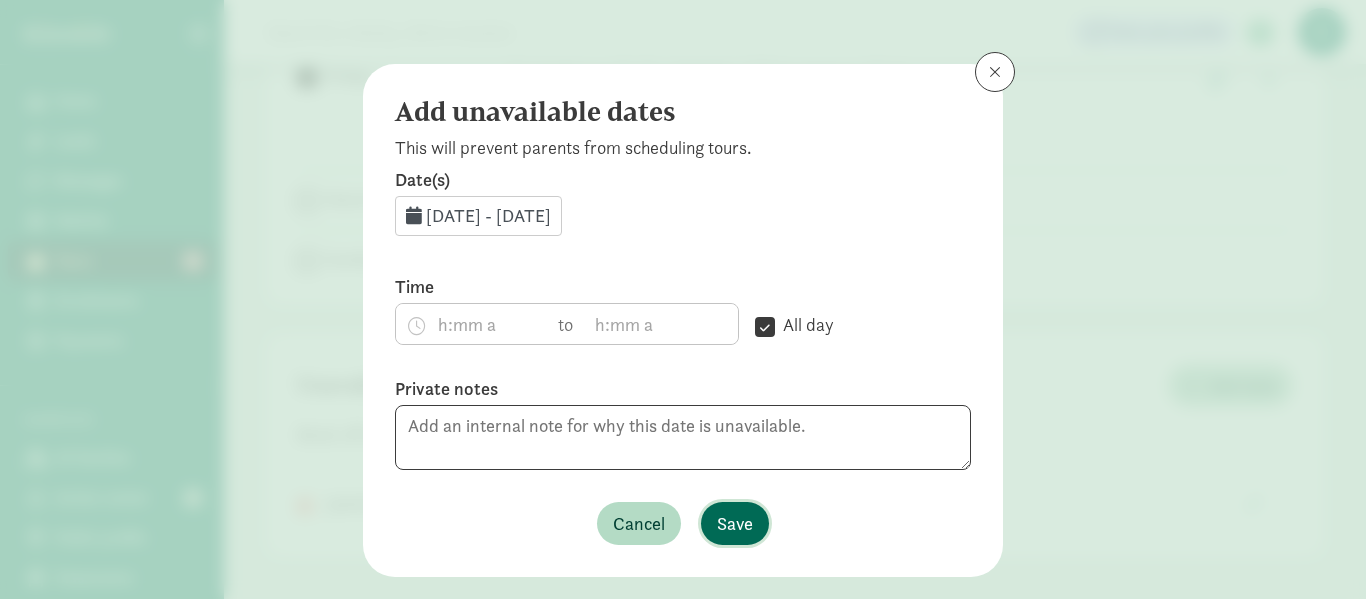 click on "Save" at bounding box center [735, 523] 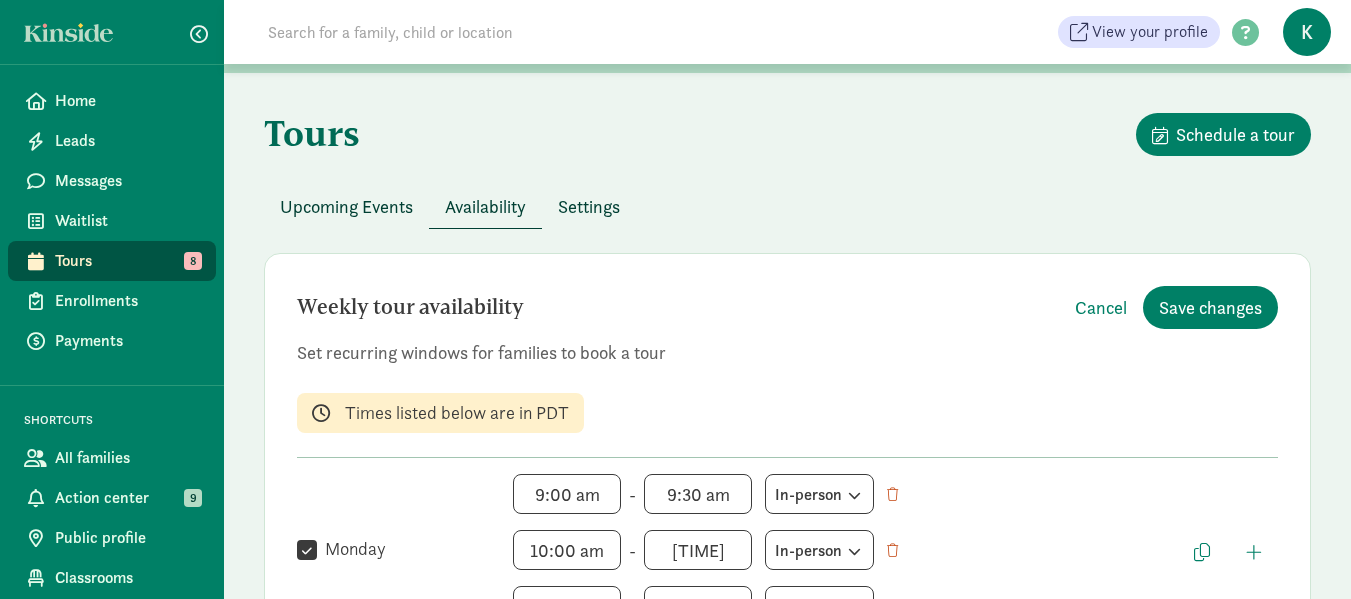 scroll, scrollTop: 0, scrollLeft: 0, axis: both 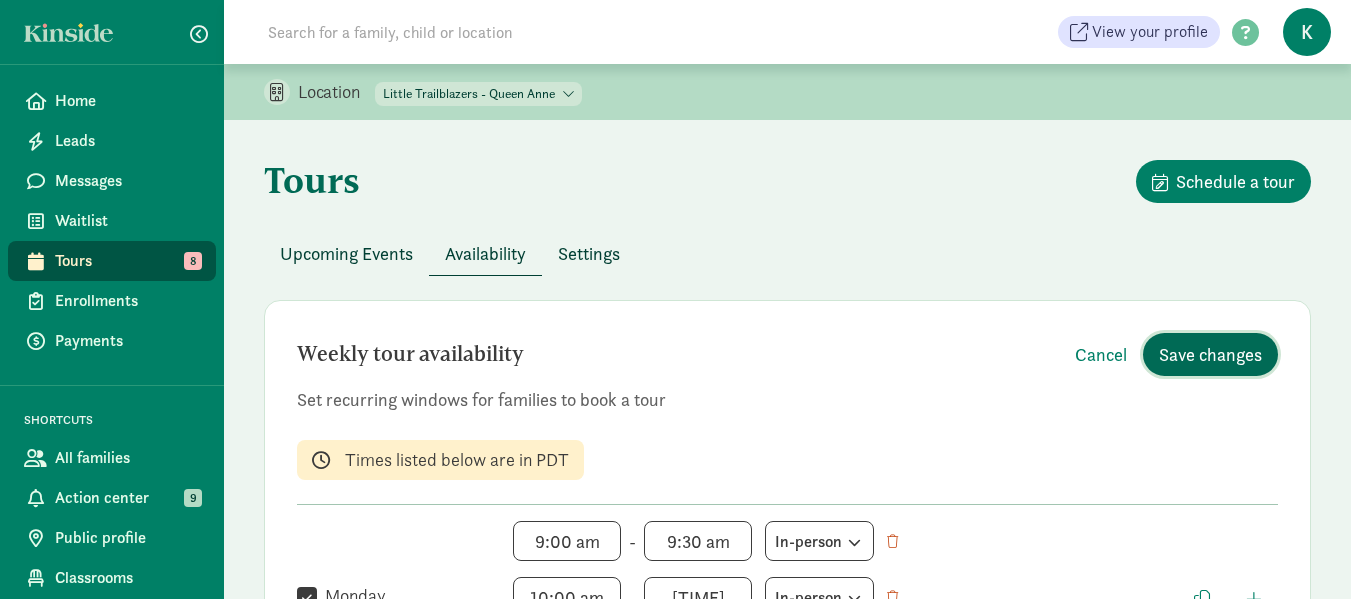 click on "Save changes" at bounding box center [1210, 354] 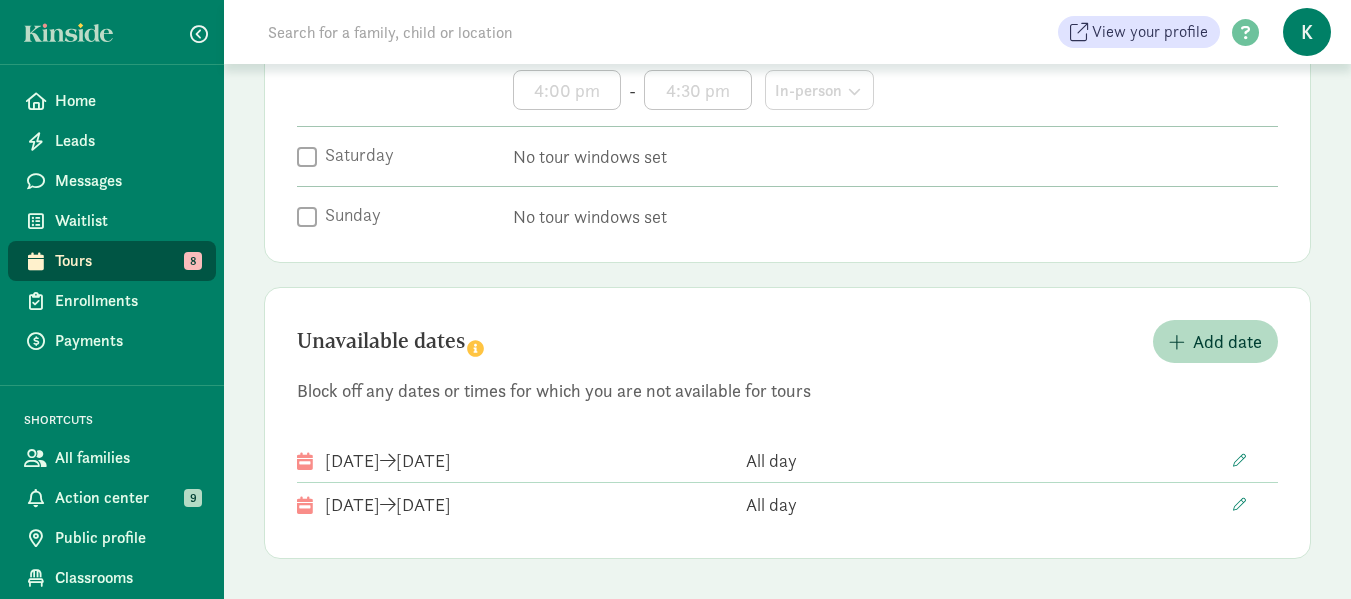 scroll, scrollTop: 747, scrollLeft: 0, axis: vertical 